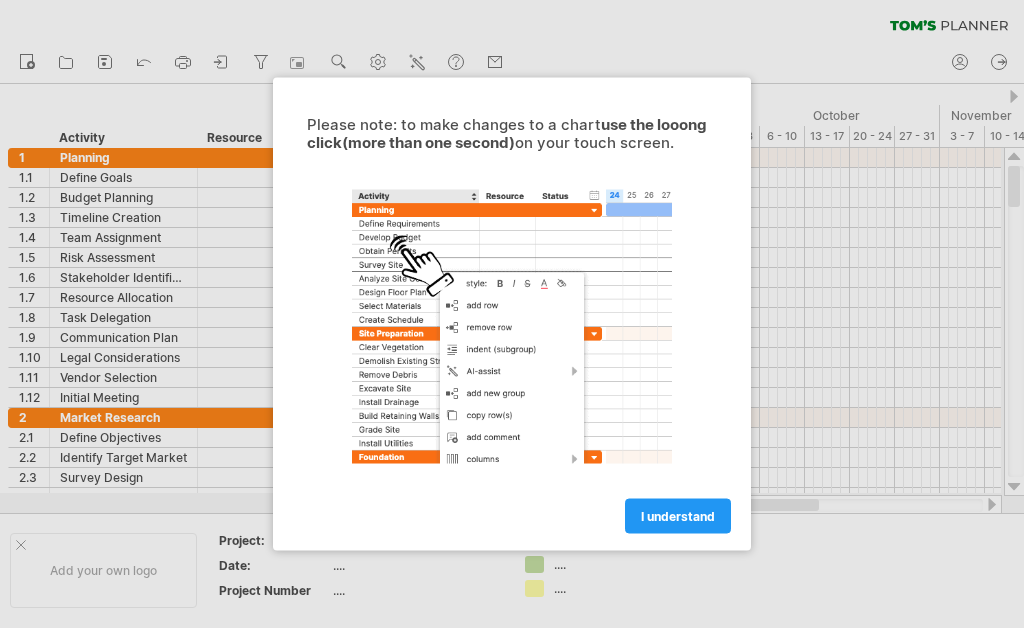 scroll, scrollTop: 0, scrollLeft: 0, axis: both 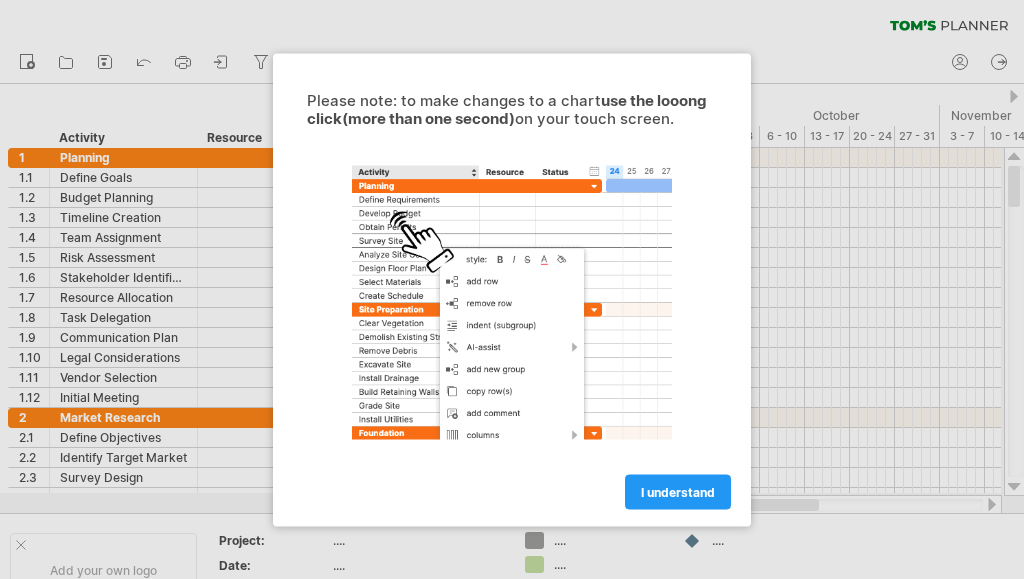 click at bounding box center (512, 314) 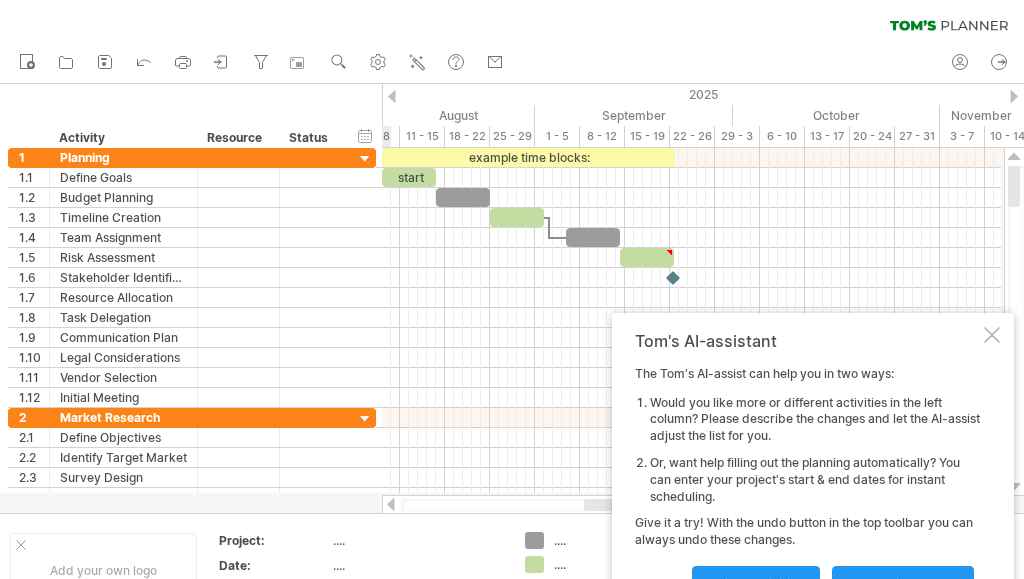 click at bounding box center [992, 335] 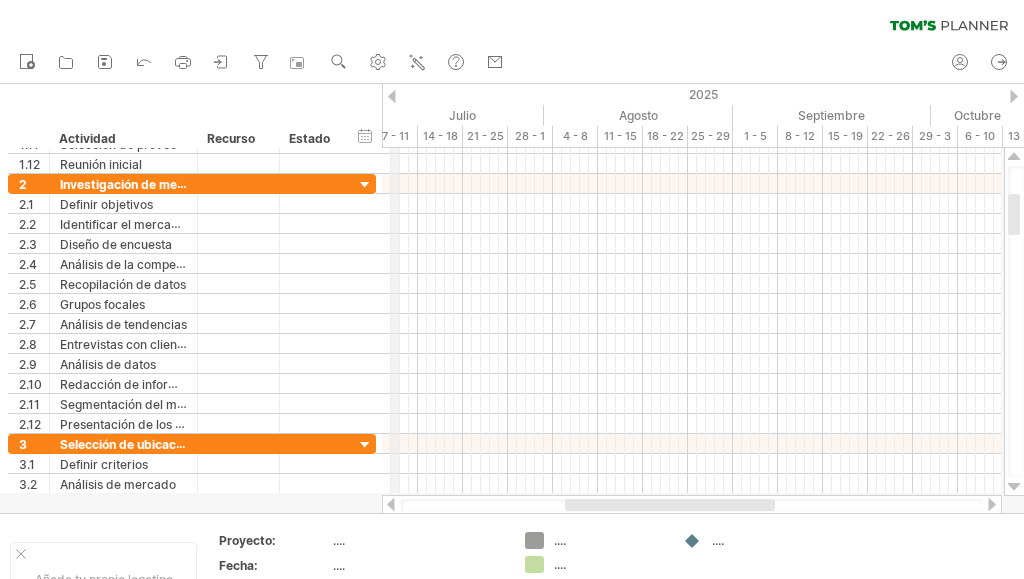 click on "2025" at bounding box center [539, 94] 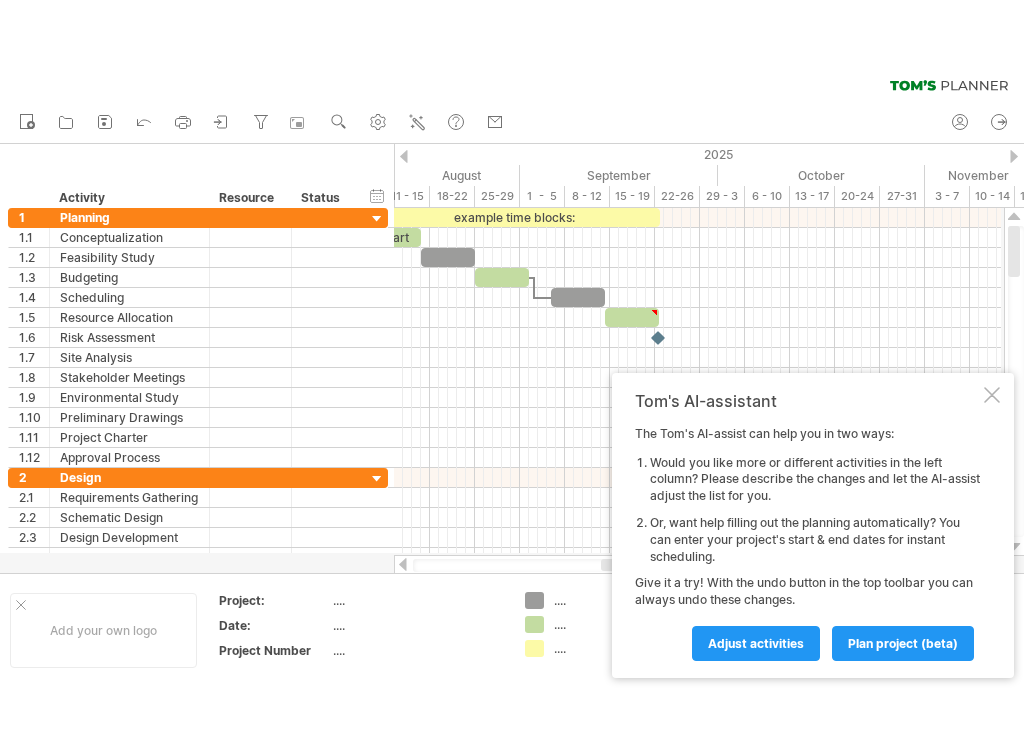 scroll, scrollTop: 0, scrollLeft: 0, axis: both 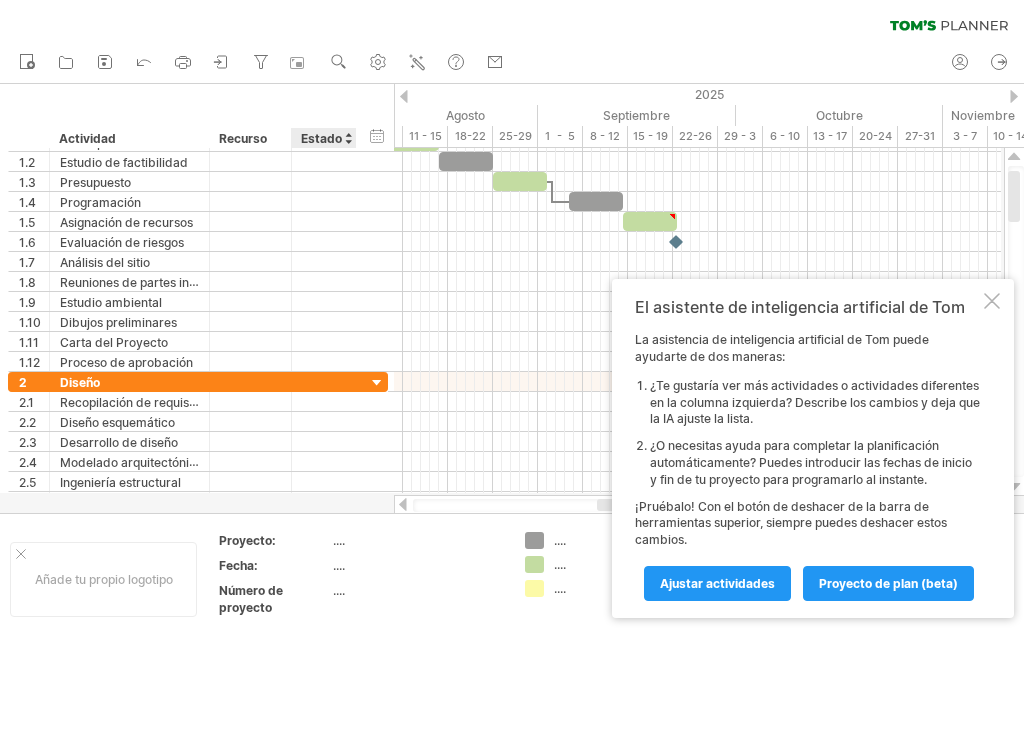 click on "...." at bounding box center [417, 565] 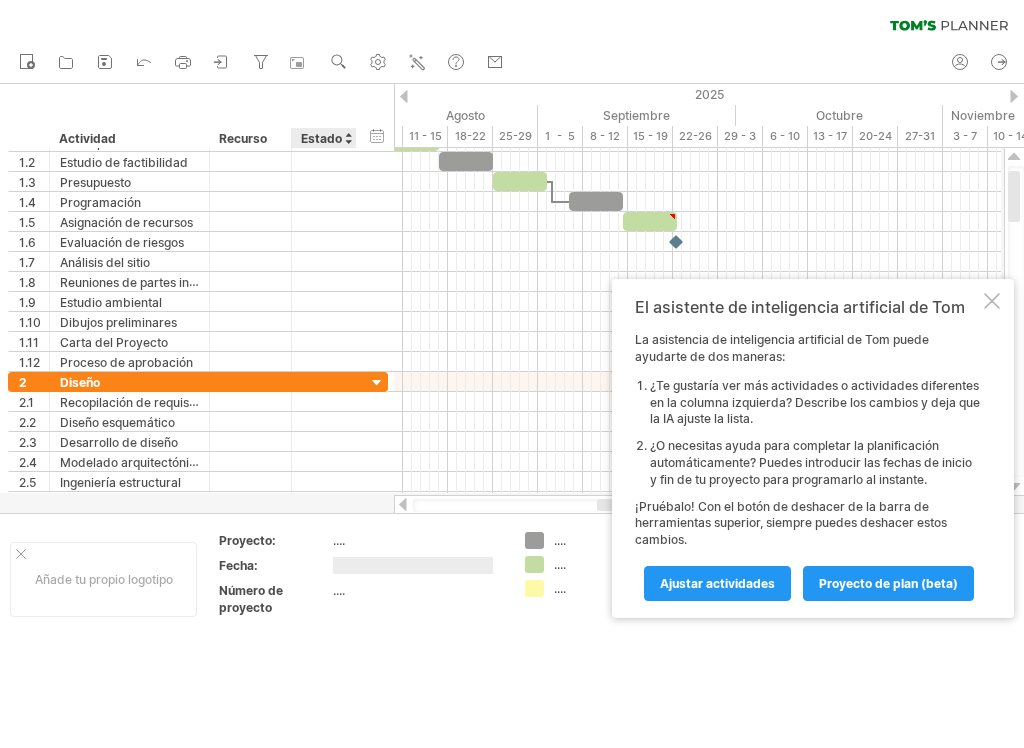 type on "*" 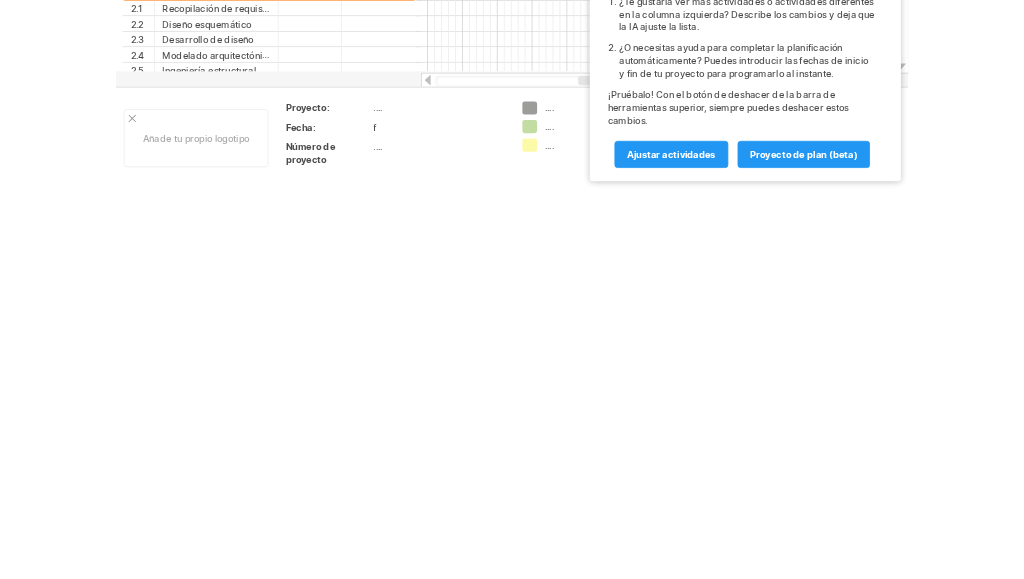 scroll, scrollTop: 504, scrollLeft: 0, axis: vertical 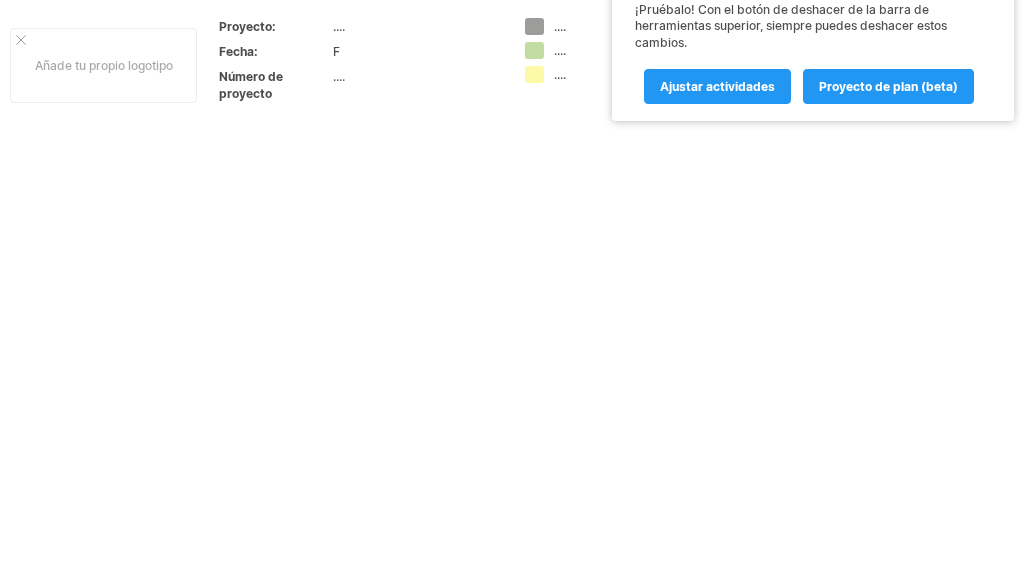 click on "F" at bounding box center [336, 51] 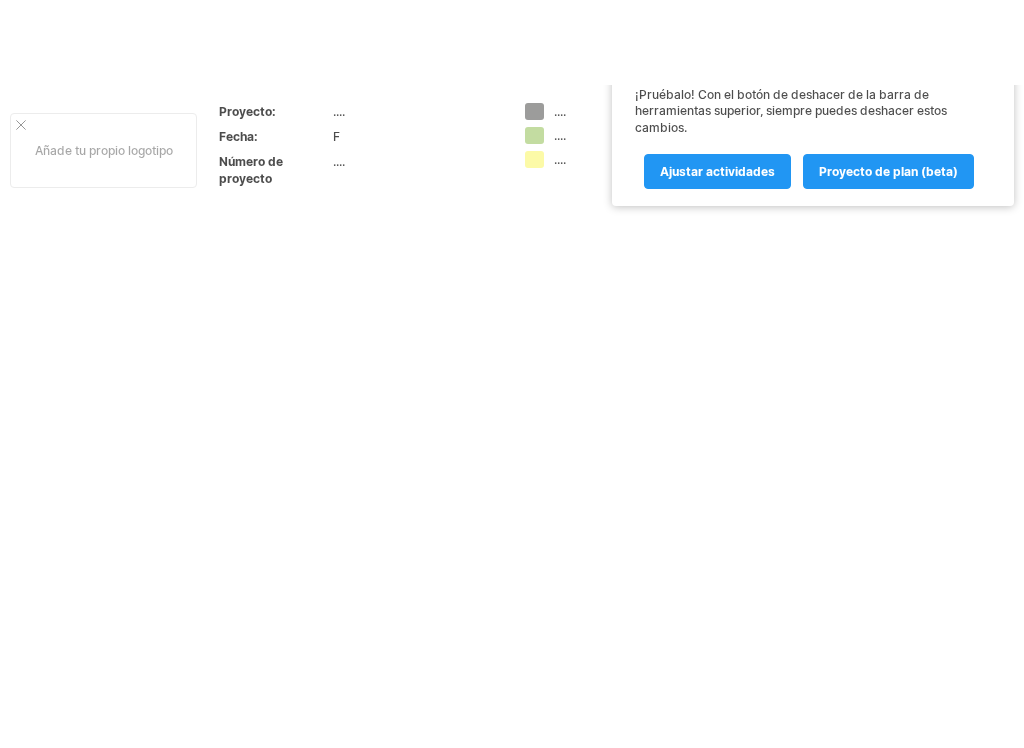 scroll, scrollTop: 0, scrollLeft: 0, axis: both 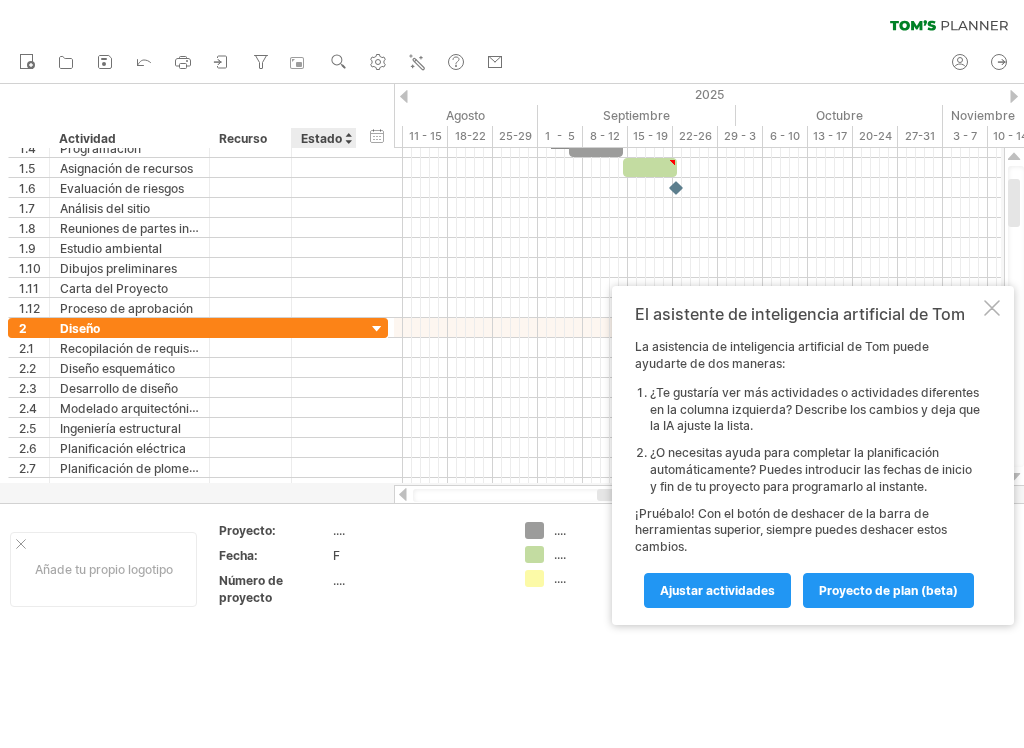click on "F" at bounding box center [417, 555] 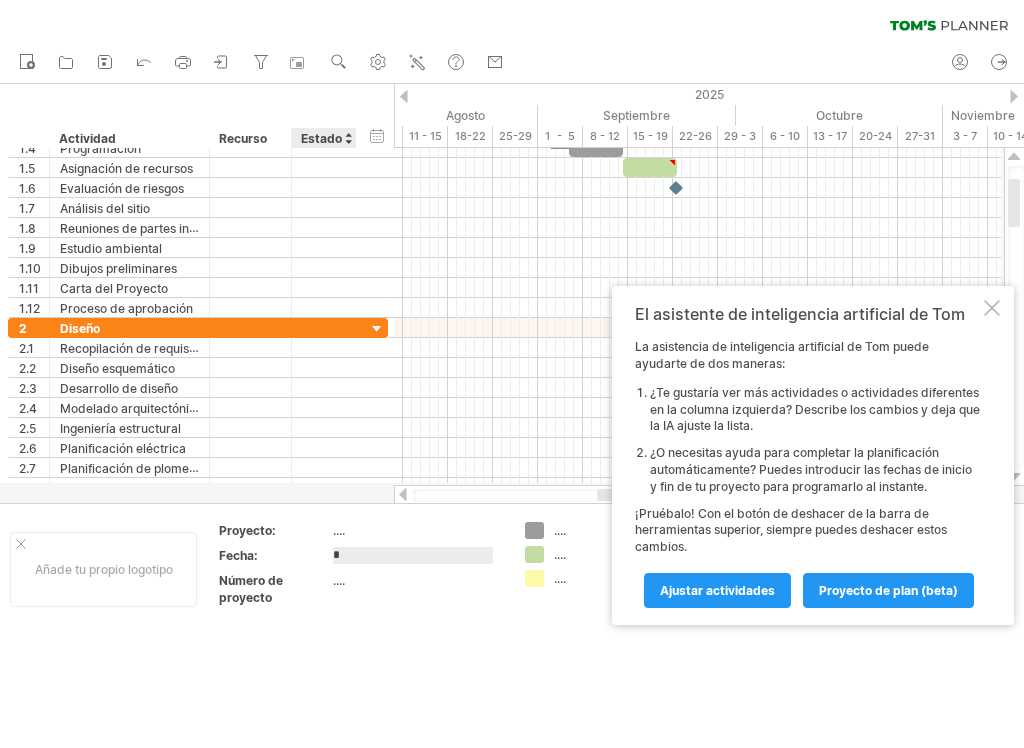 scroll, scrollTop: 381, scrollLeft: 0, axis: vertical 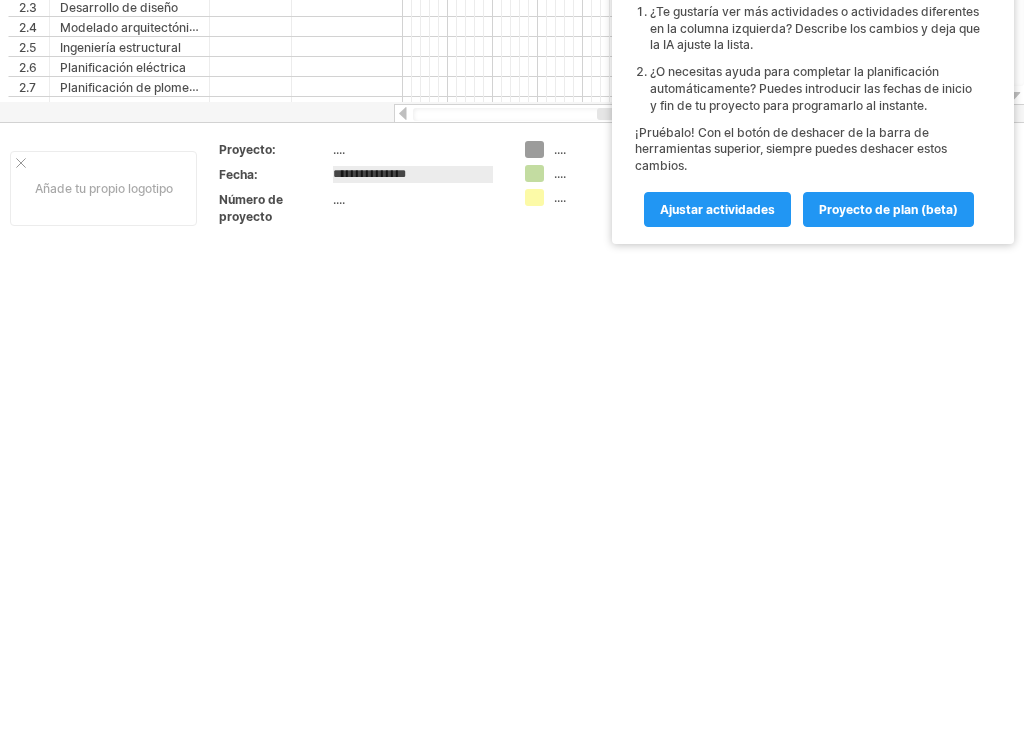 type on "**********" 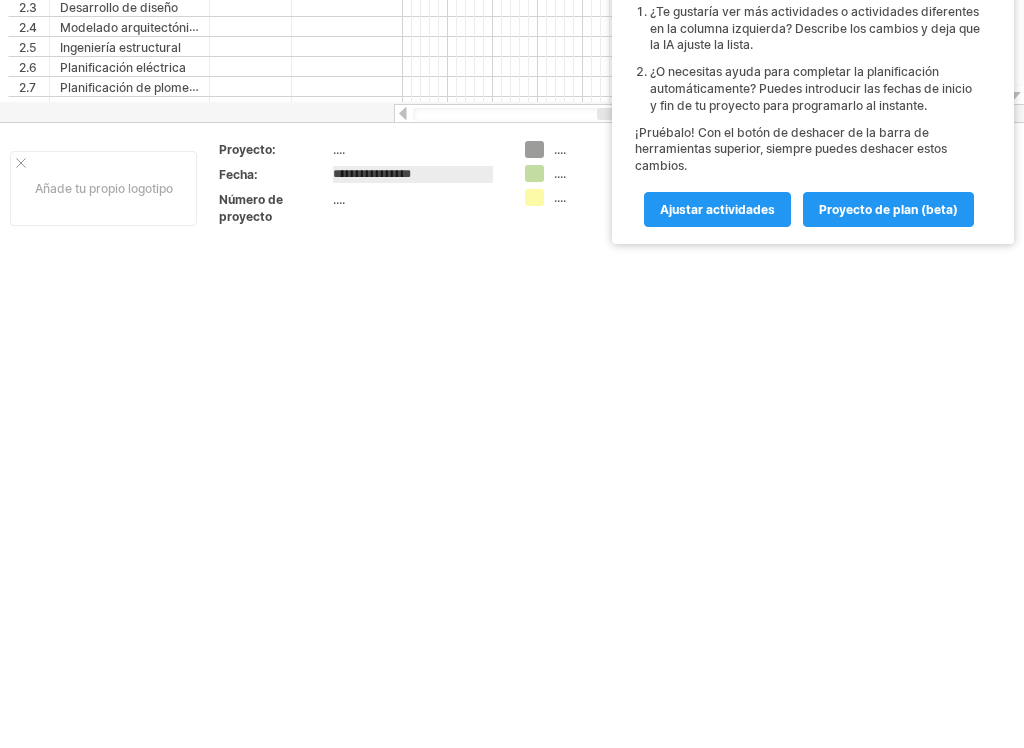click on "Intentando acceder a plan.tomsplanner.com
Conectado de nuevo...
0%
borrar filtro" at bounding box center (512, -64) 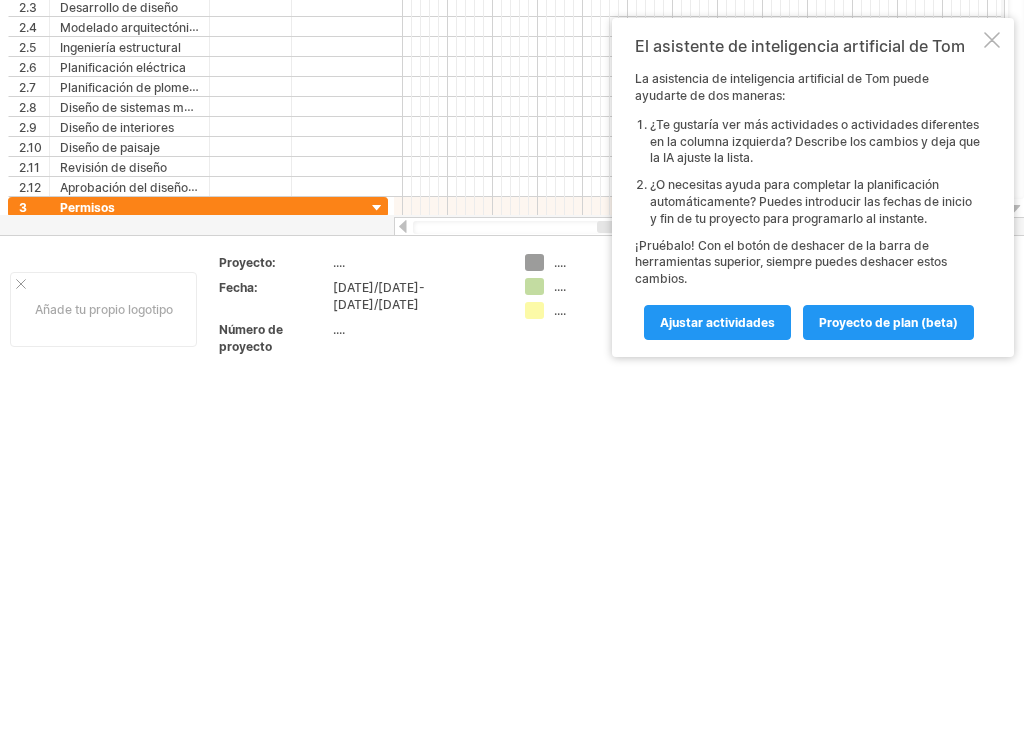 click on "...." at bounding box center [417, 262] 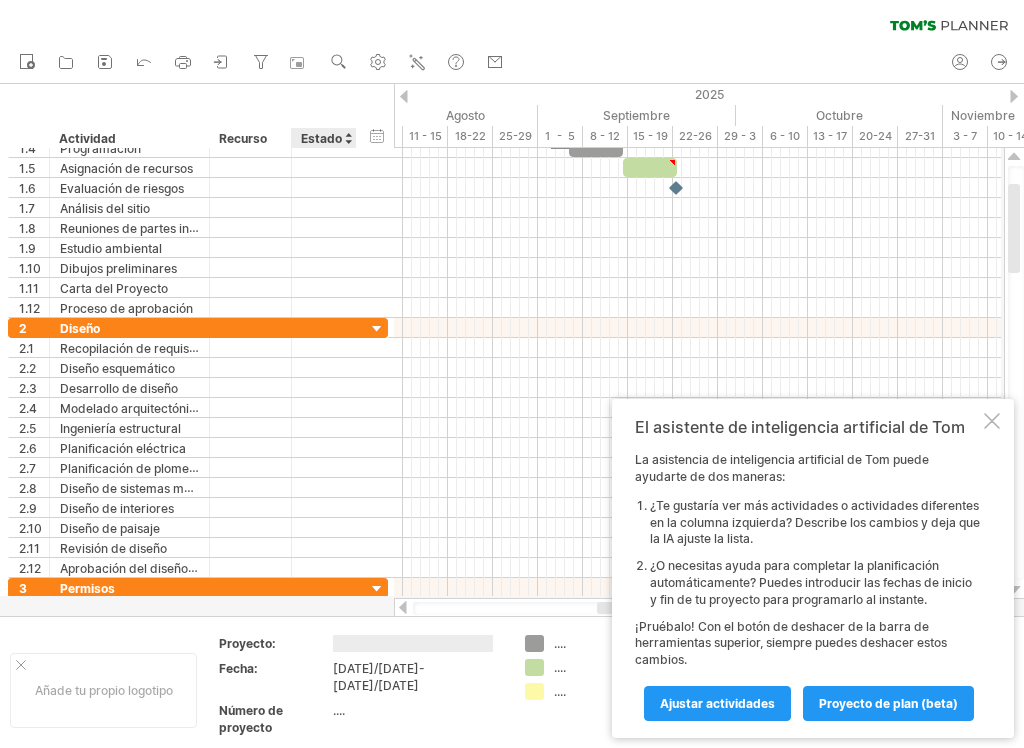 scroll, scrollTop: 469, scrollLeft: 0, axis: vertical 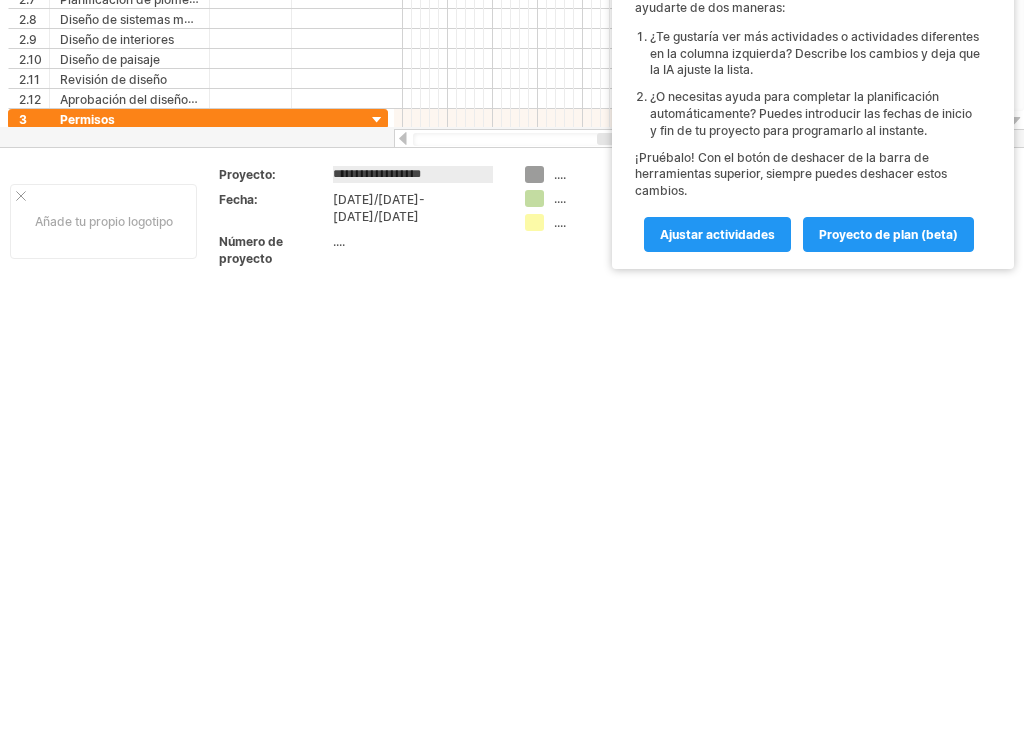 type on "**********" 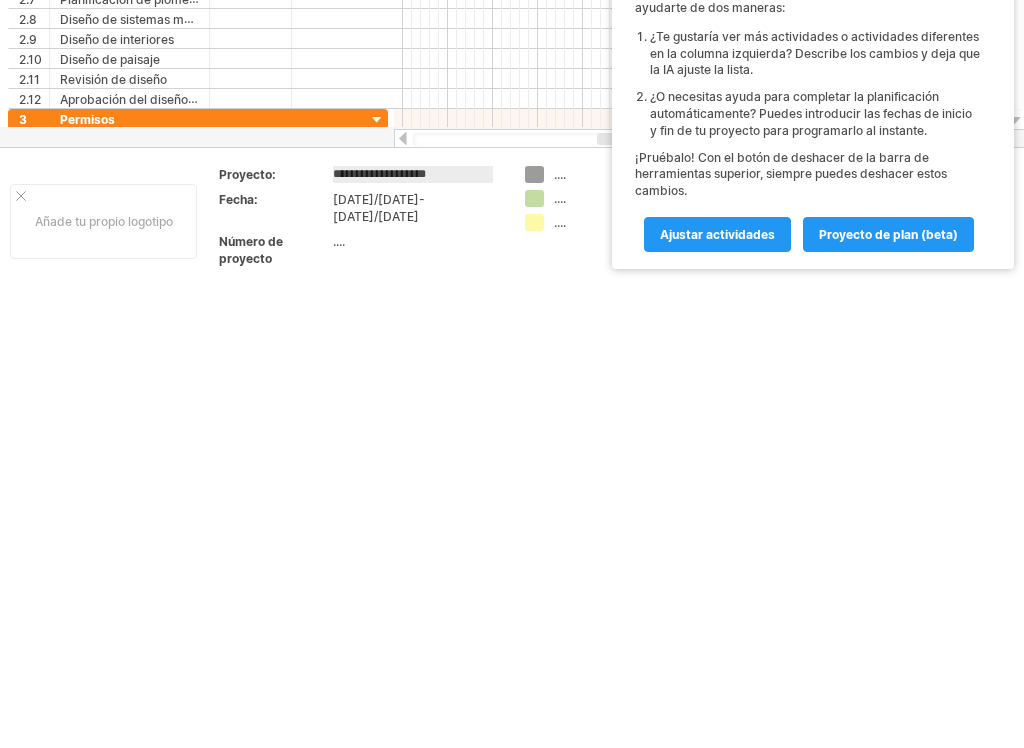 click on "...." at bounding box center (418, 253) 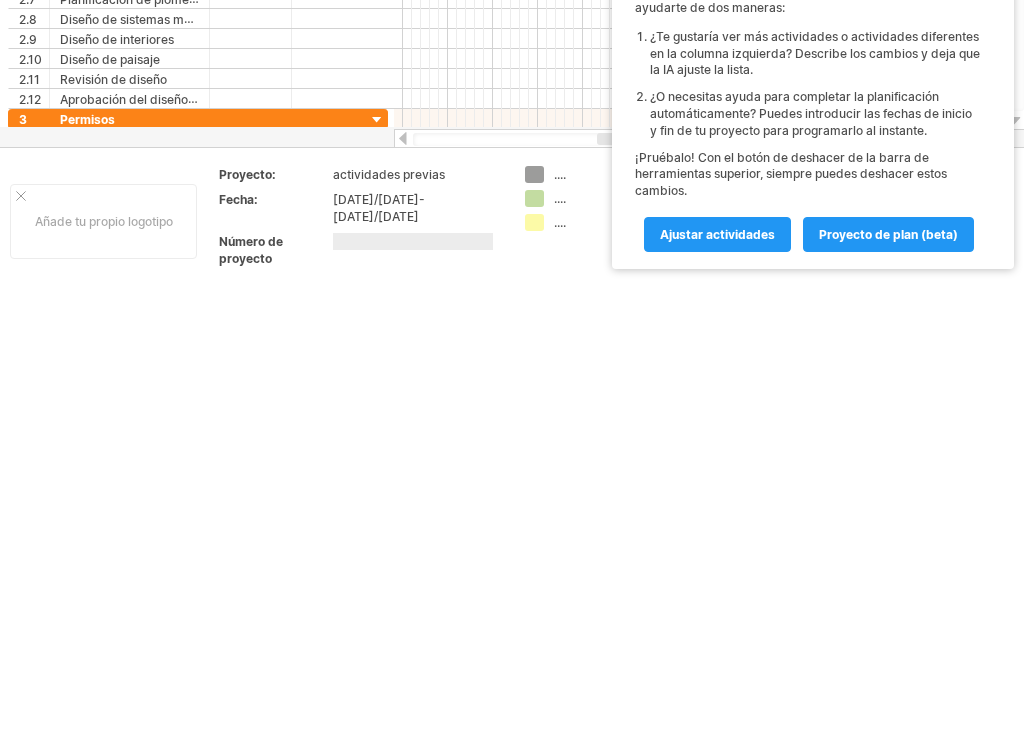 type on "*" 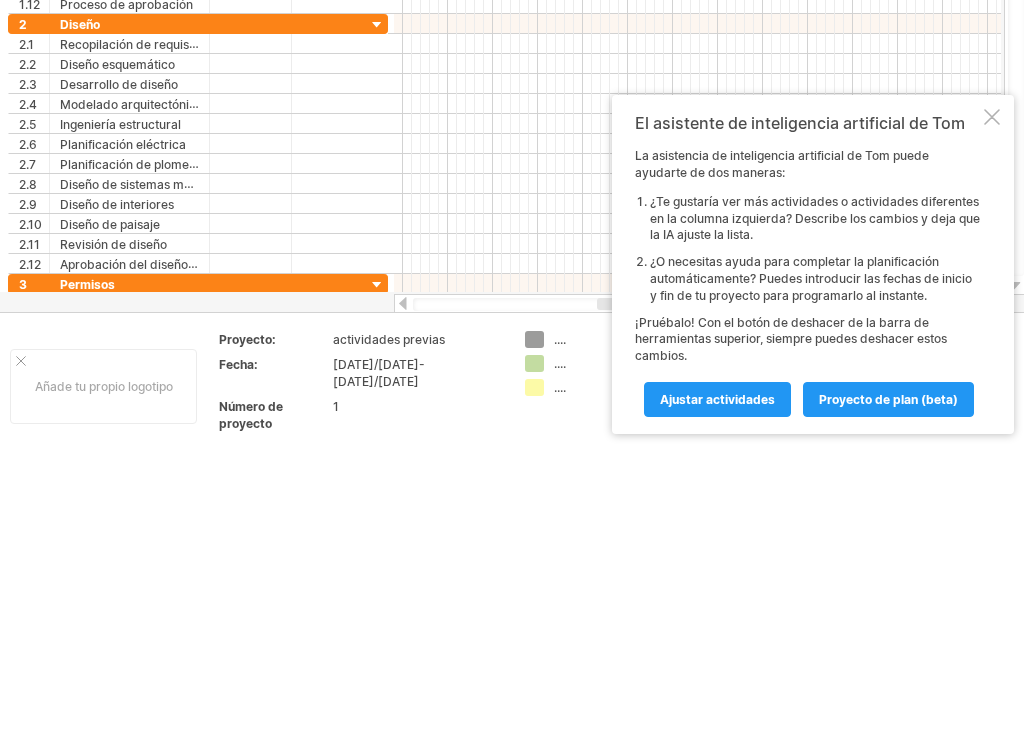 scroll, scrollTop: 0, scrollLeft: 0, axis: both 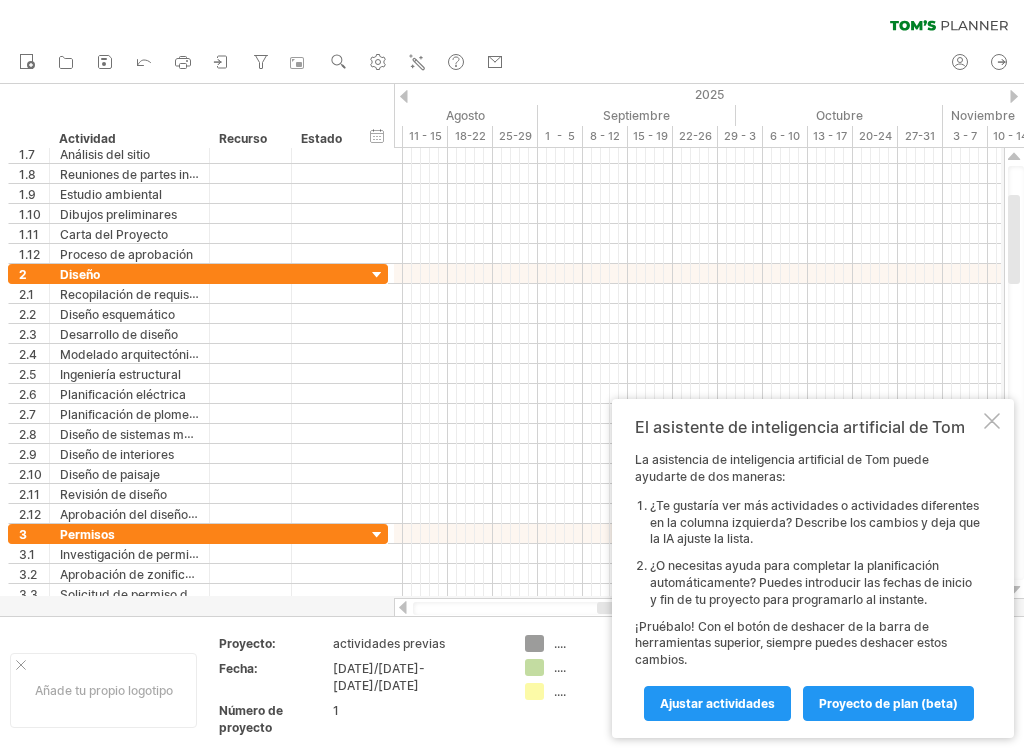 click on "Ajustar actividades" at bounding box center [717, 703] 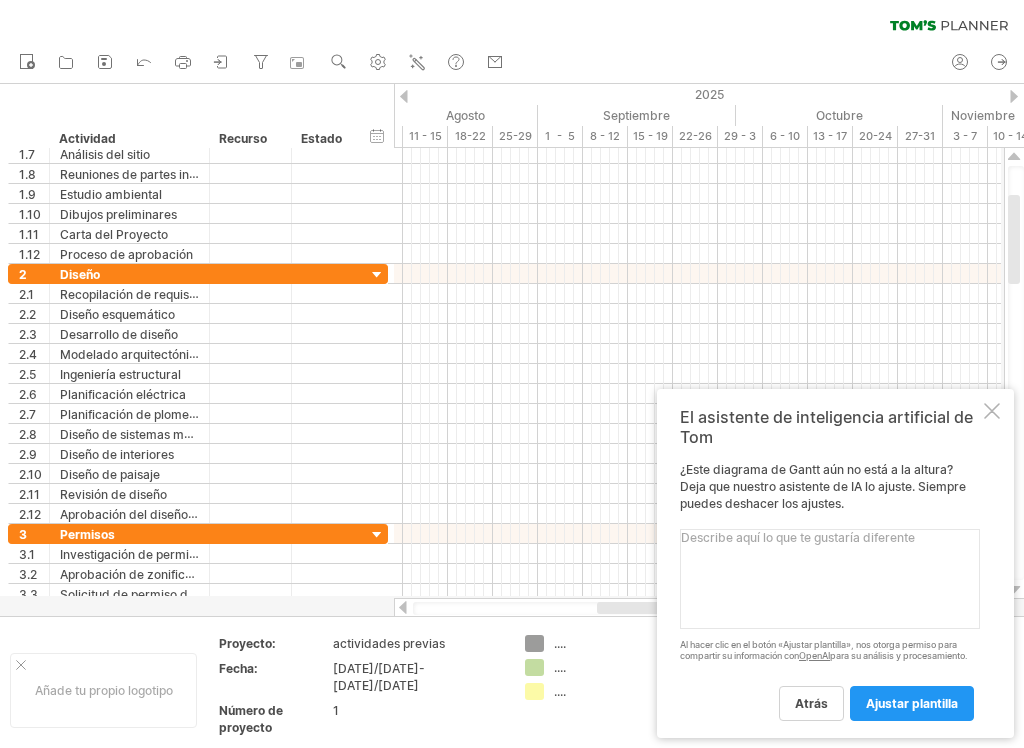 click on "ajustar plantilla" at bounding box center [912, 703] 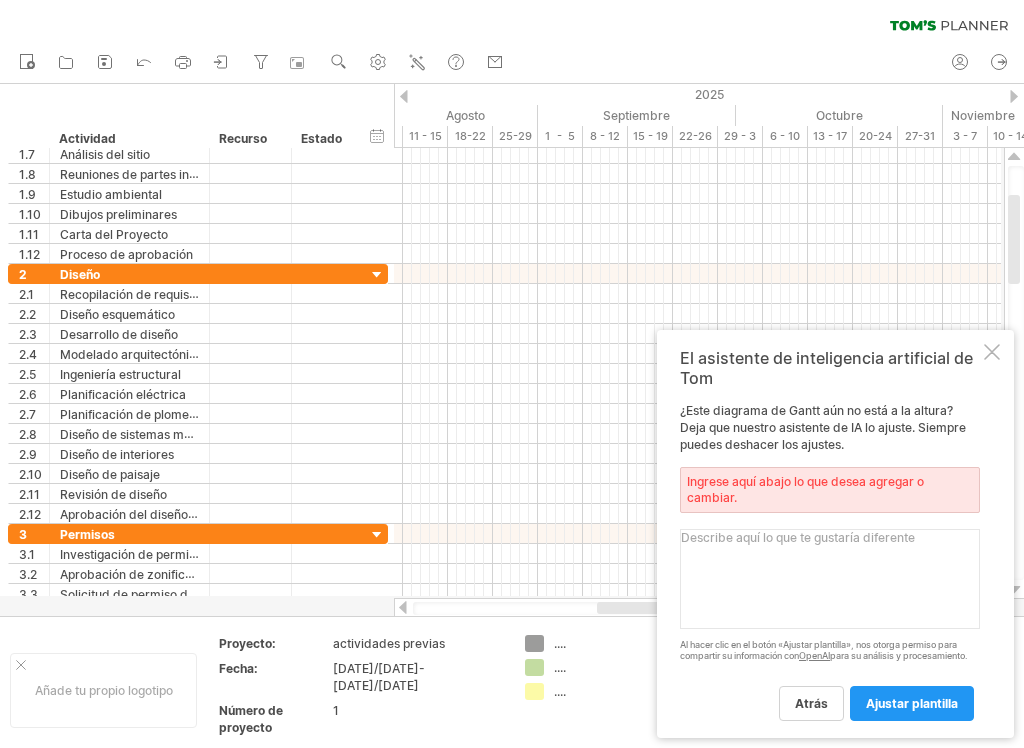 click at bounding box center [830, 579] 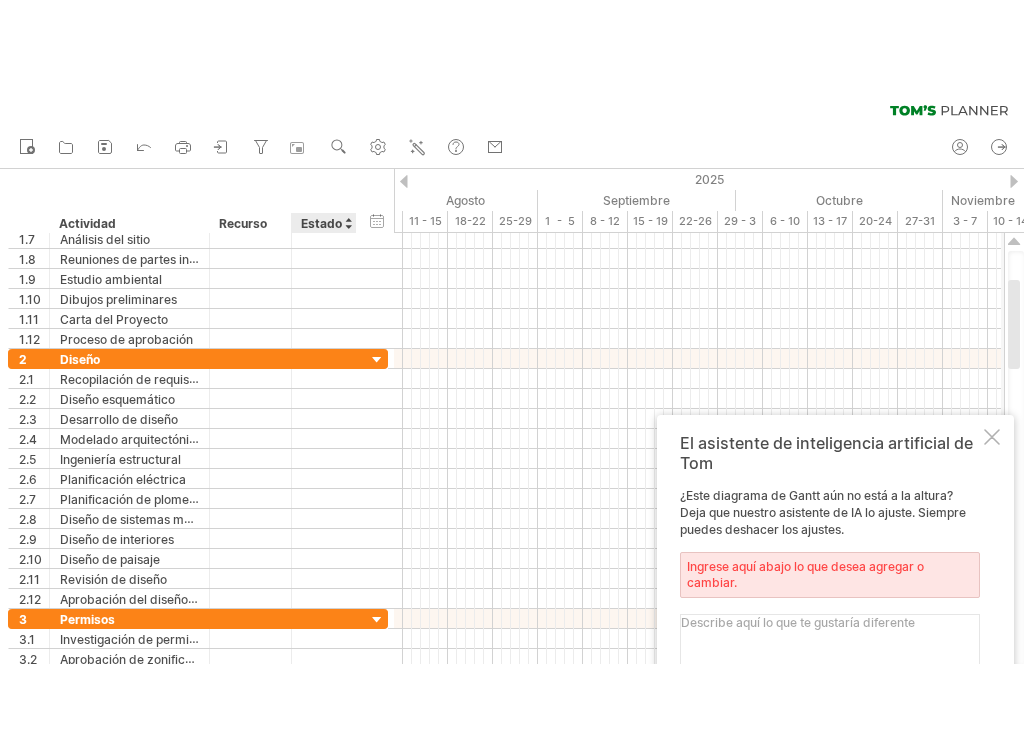 scroll, scrollTop: 0, scrollLeft: 0, axis: both 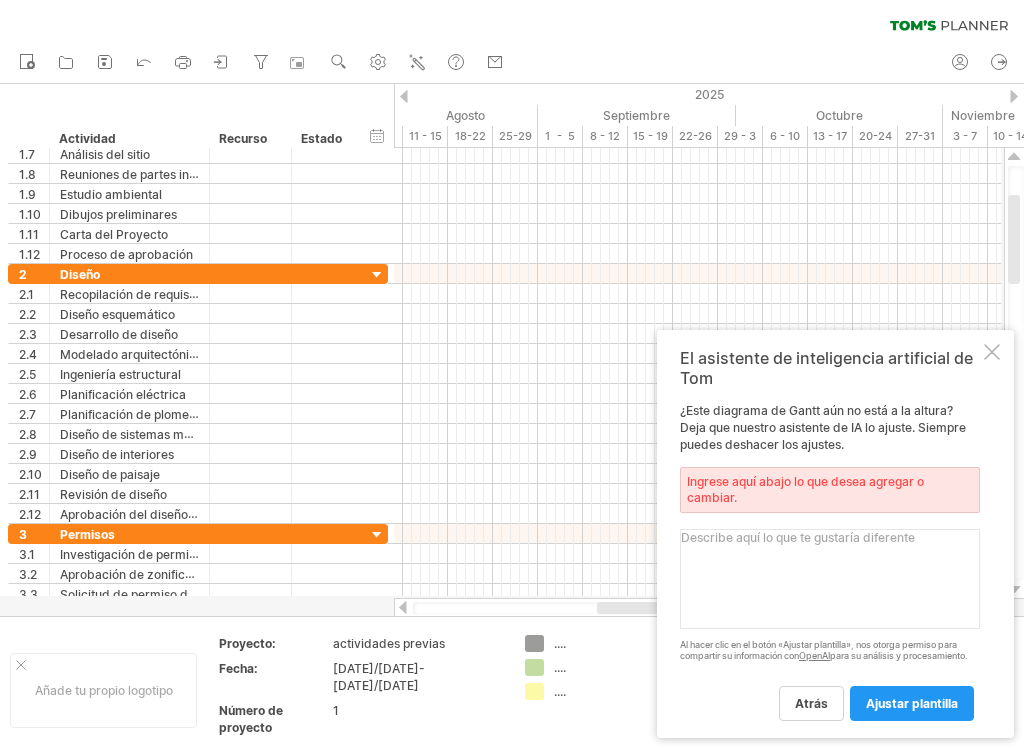 click at bounding box center (830, 579) 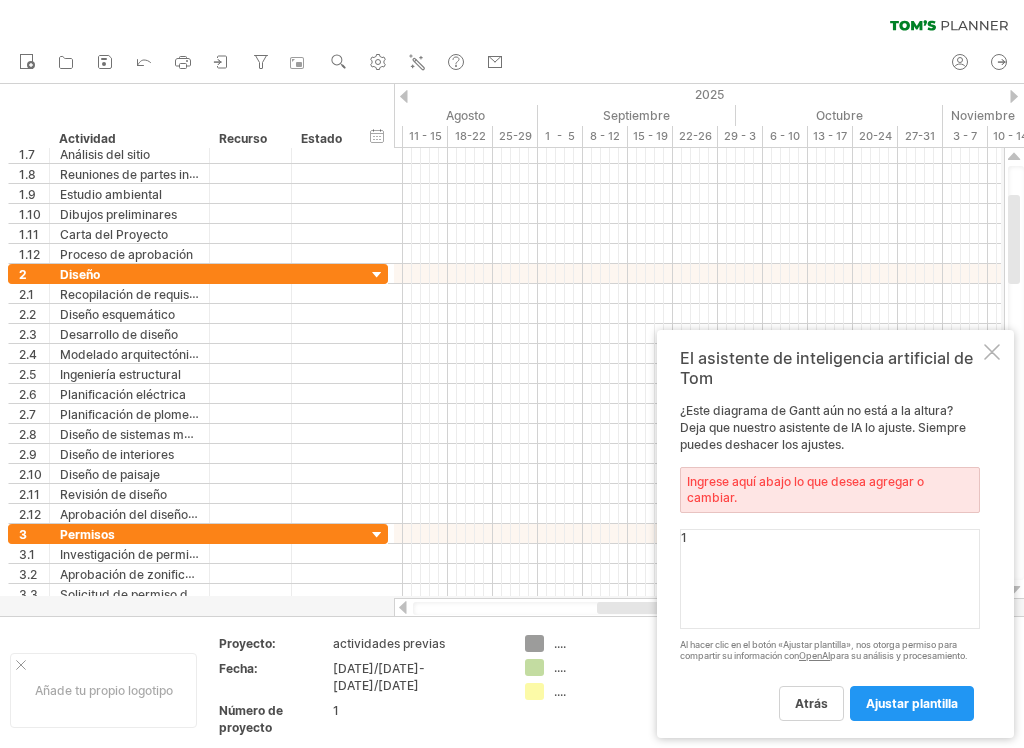 click on "1" at bounding box center (830, 579) 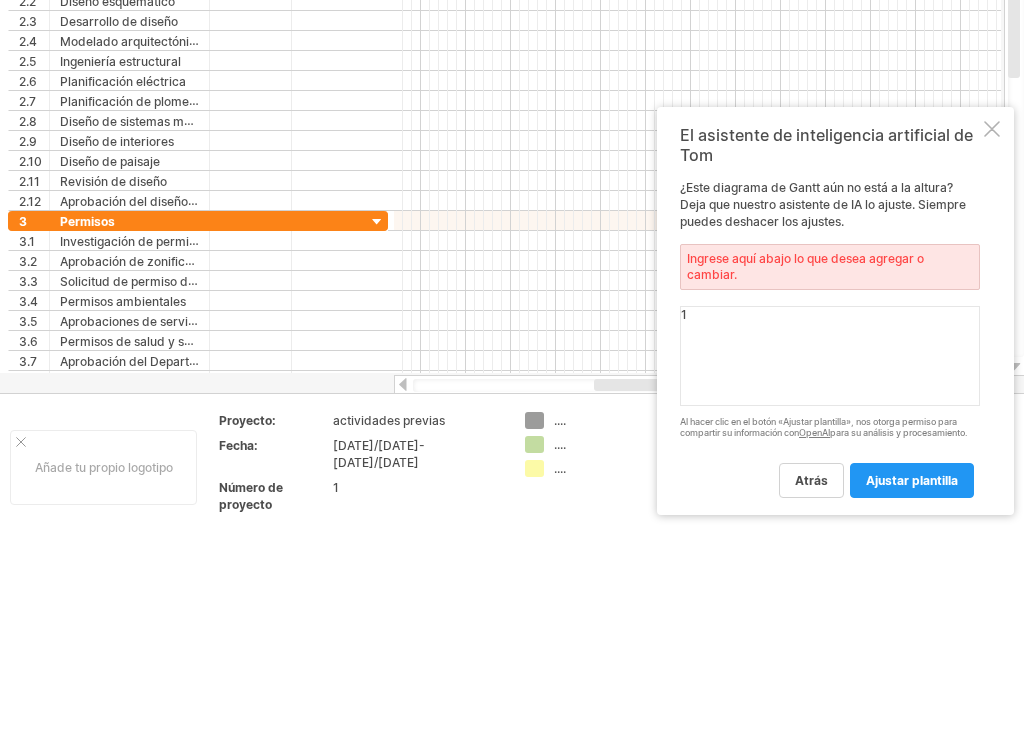 scroll, scrollTop: 232, scrollLeft: 0, axis: vertical 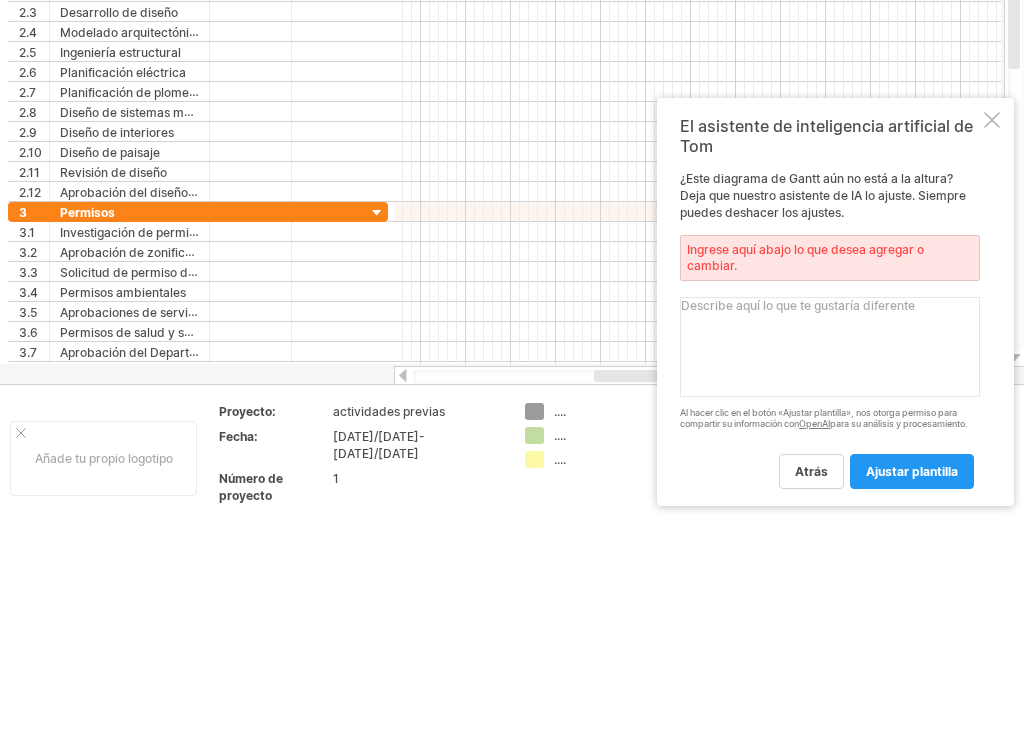 click at bounding box center (830, 347) 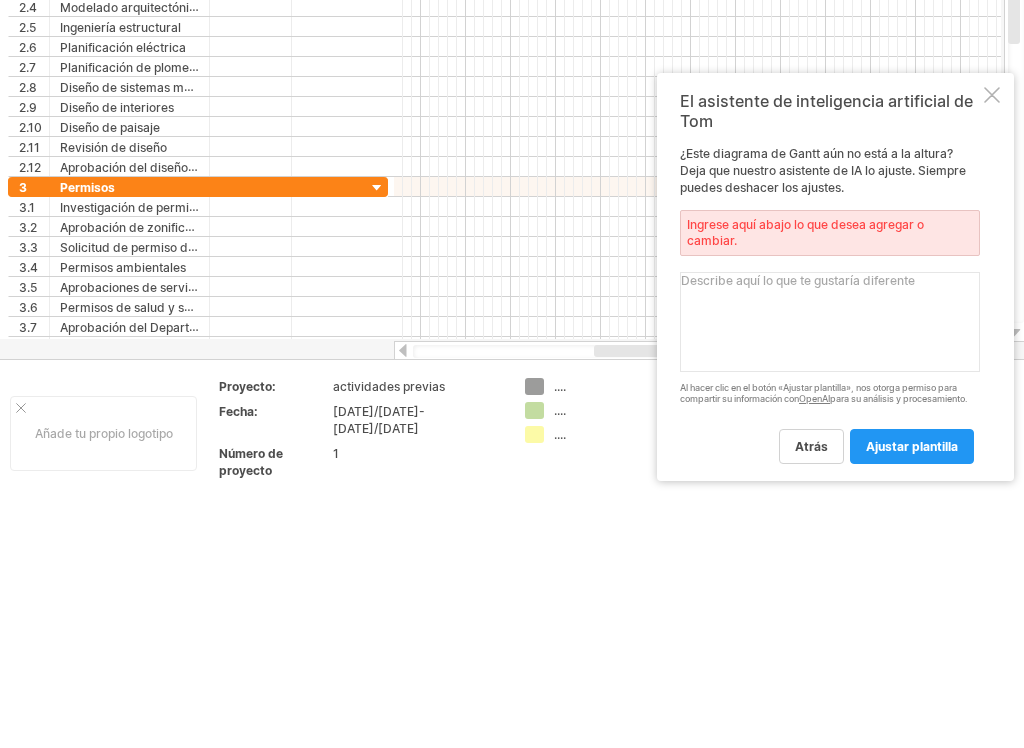click at bounding box center [830, 322] 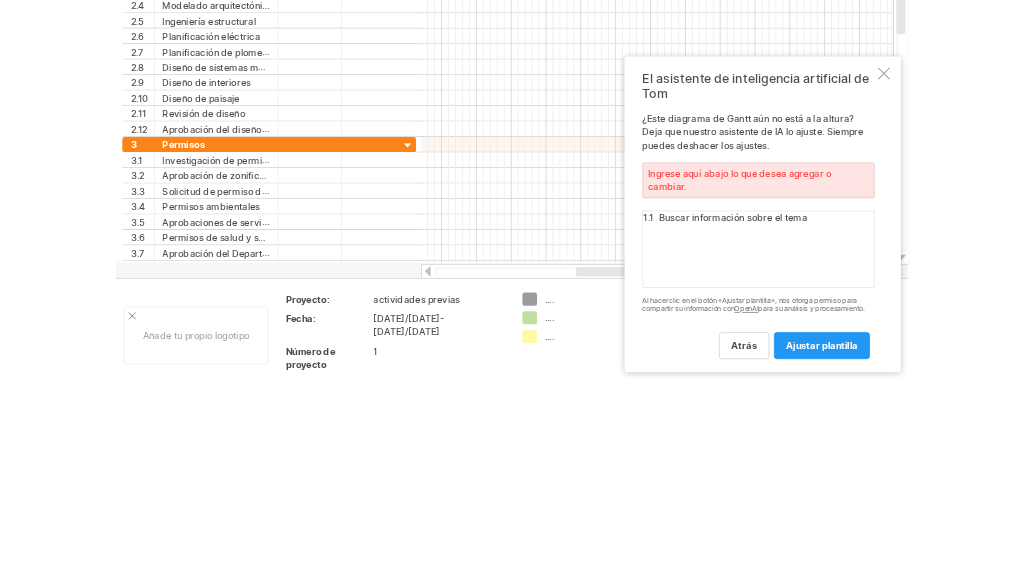 scroll, scrollTop: 370, scrollLeft: 0, axis: vertical 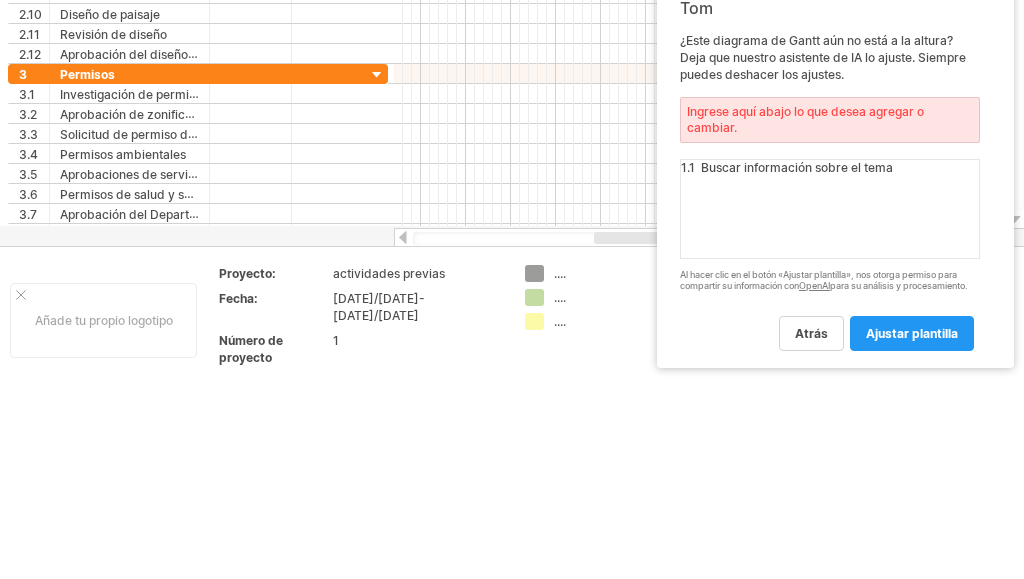 click on "1.1  Buscar información sobre el tema" at bounding box center (830, 209) 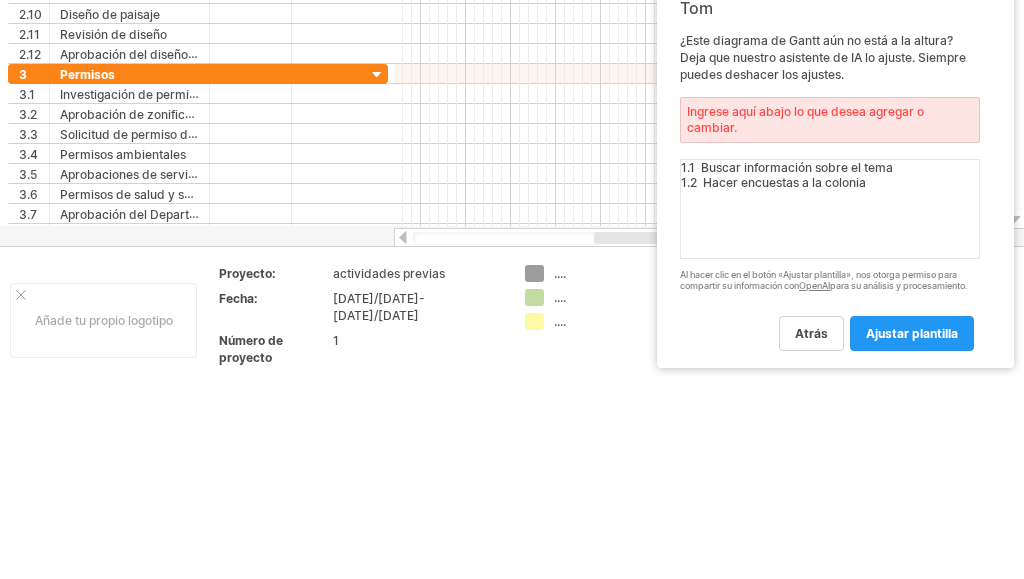 click on "1.1  Buscar información sobre el tema
1.2  Hacer encuestas a la colonia" at bounding box center (830, 209) 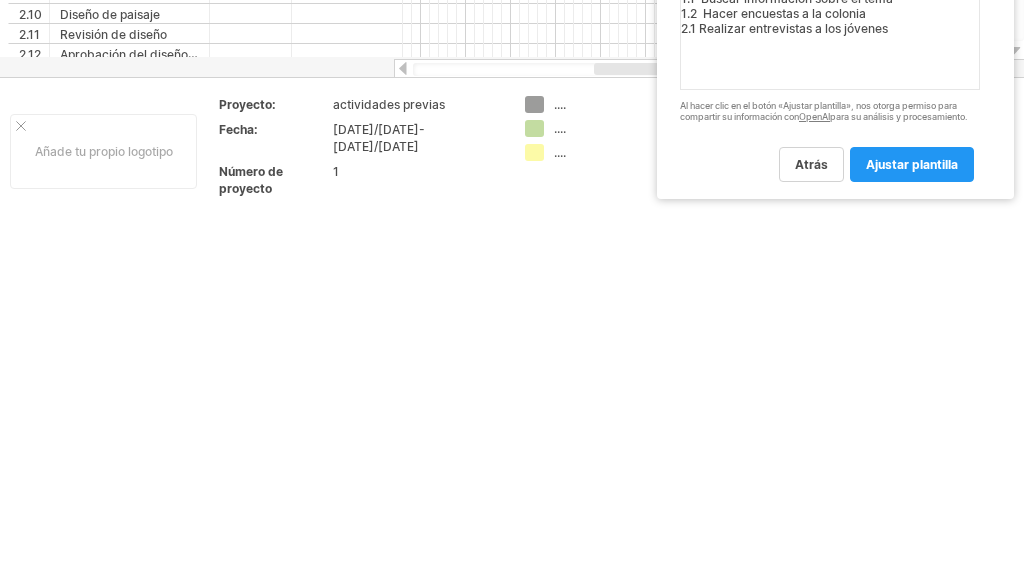 scroll, scrollTop: 0, scrollLeft: 0, axis: both 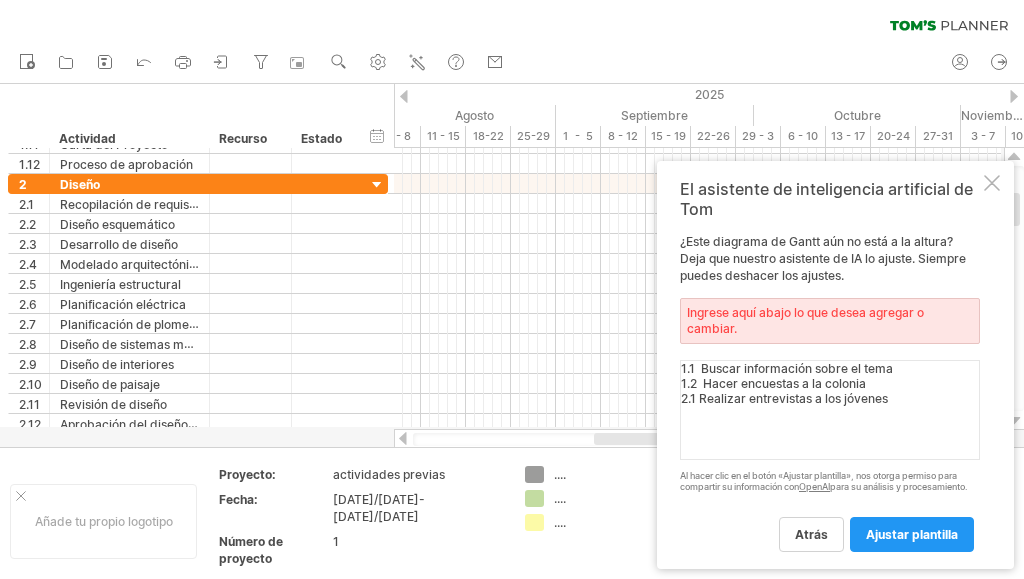 click on "1.1  Buscar información sobre el tema
1.2  Hacer encuestas a la colonia
2.1 Realizar entrevistas a los jóvenes" at bounding box center [830, 410] 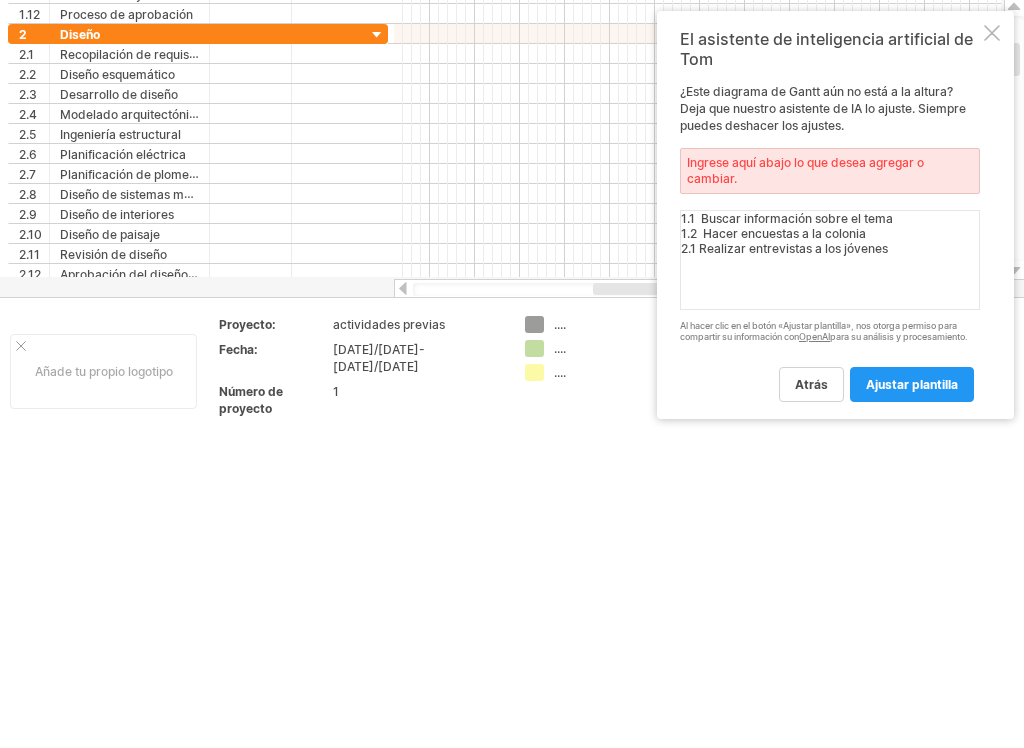 scroll, scrollTop: 168, scrollLeft: 0, axis: vertical 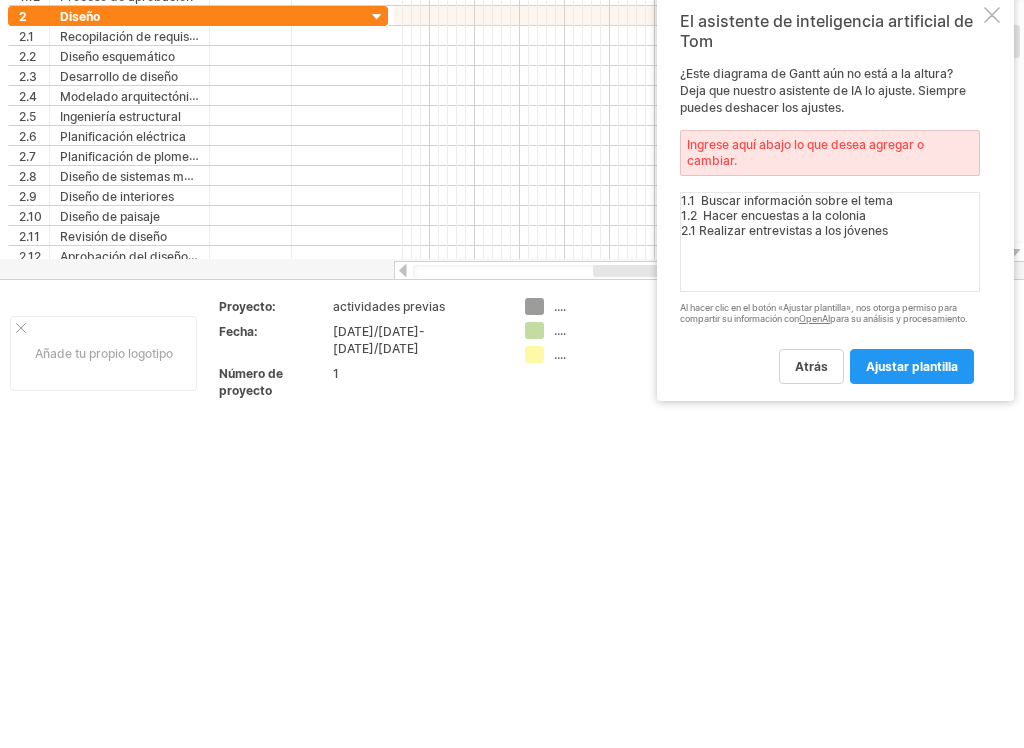 click on "1.1  Buscar información sobre el tema
1.2  Hacer encuestas a la colonia
2.1 Realizar entrevistas a los jóvenes" at bounding box center (830, 242) 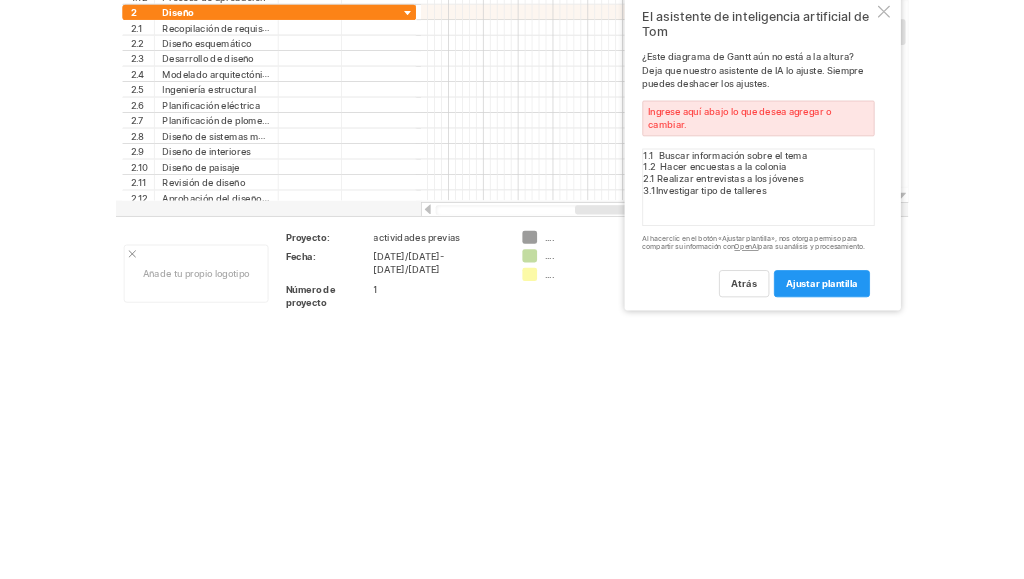 scroll, scrollTop: 281, scrollLeft: 0, axis: vertical 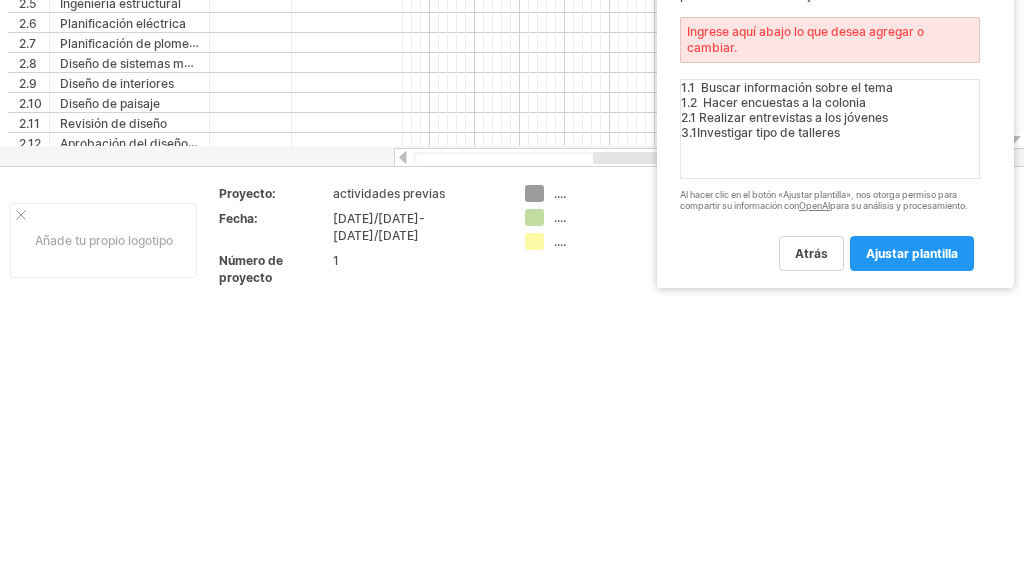 click on "1.1  Buscar información sobre el tema
1.2  Hacer encuestas a la colonia
2.1 Realizar entrevistas a los jóvenes
3.1Investigar tipo de talleres" at bounding box center (830, 129) 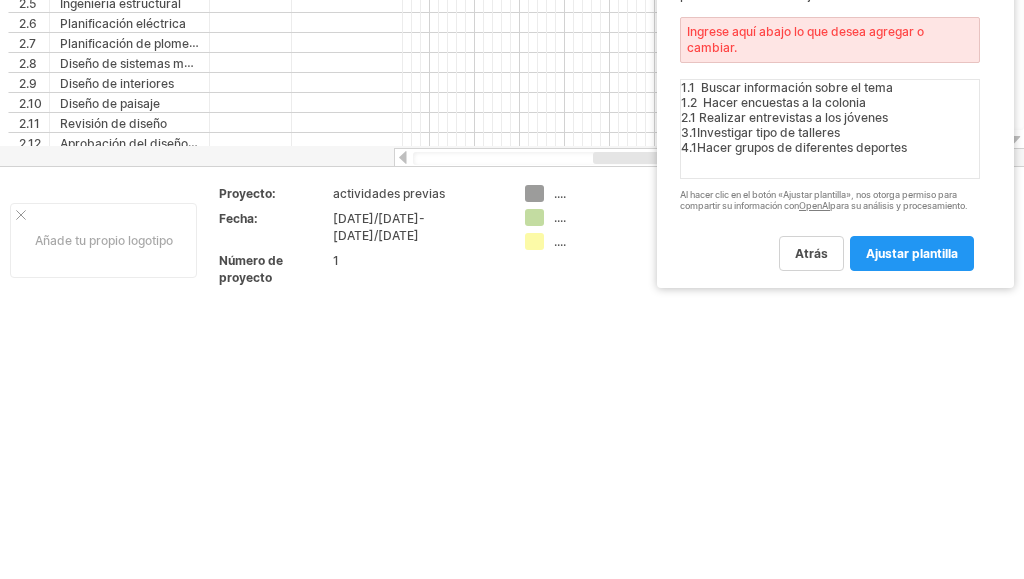 click on "1.1  Buscar información sobre el tema
1.2  Hacer encuestas a la colonia
2.1 Realizar entrevistas a los jóvenes
3.1Investigar tipo de talleres
4.1Hacer grupos de diferentes deportes" at bounding box center [830, 129] 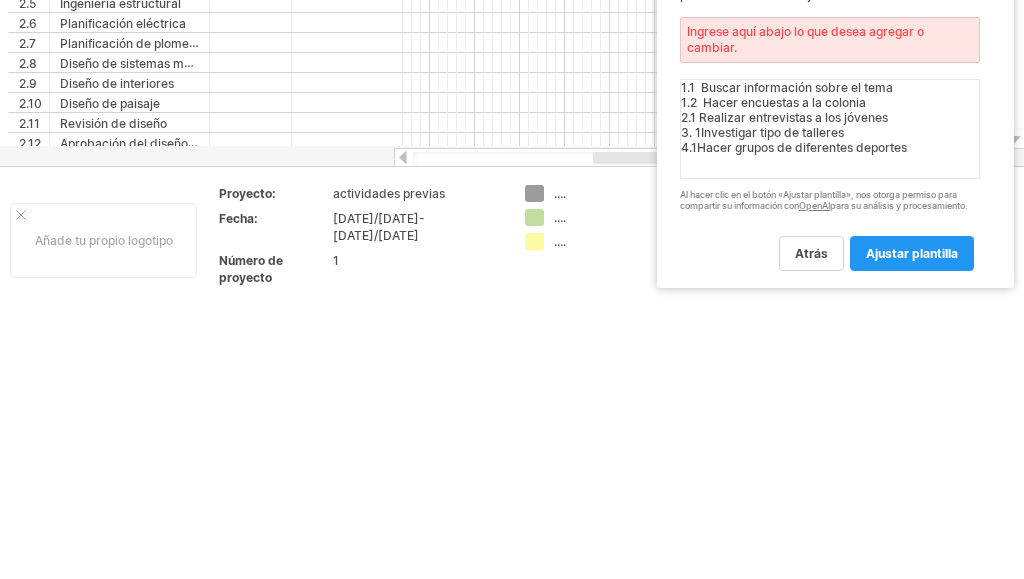 click on "1.1  Buscar información sobre el tema
1.2  Hacer encuestas a la colonia
2.1 Realizar entrevistas a los jóvenes
3. 1Investigar tipo de talleres
4.1Hacer grupos de diferentes deportes" at bounding box center (830, 129) 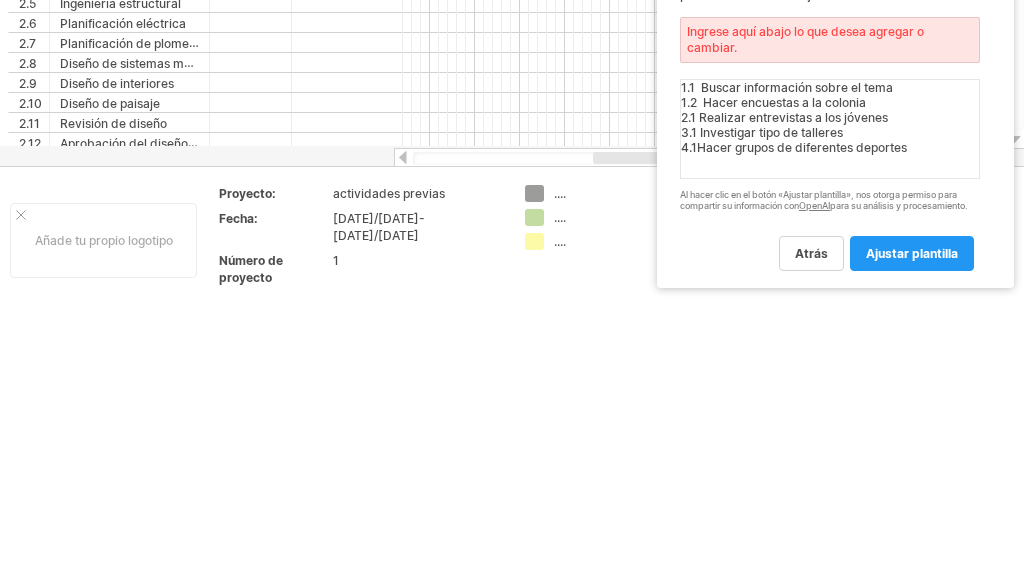 click on "1.1  Buscar información sobre el tema
1.2  Hacer encuestas a la colonia
2.1 Realizar entrevistas a los jóvenes
3.1 Investigar tipo de talleres
4.1Hacer grupos de diferentes deportes" at bounding box center [830, 129] 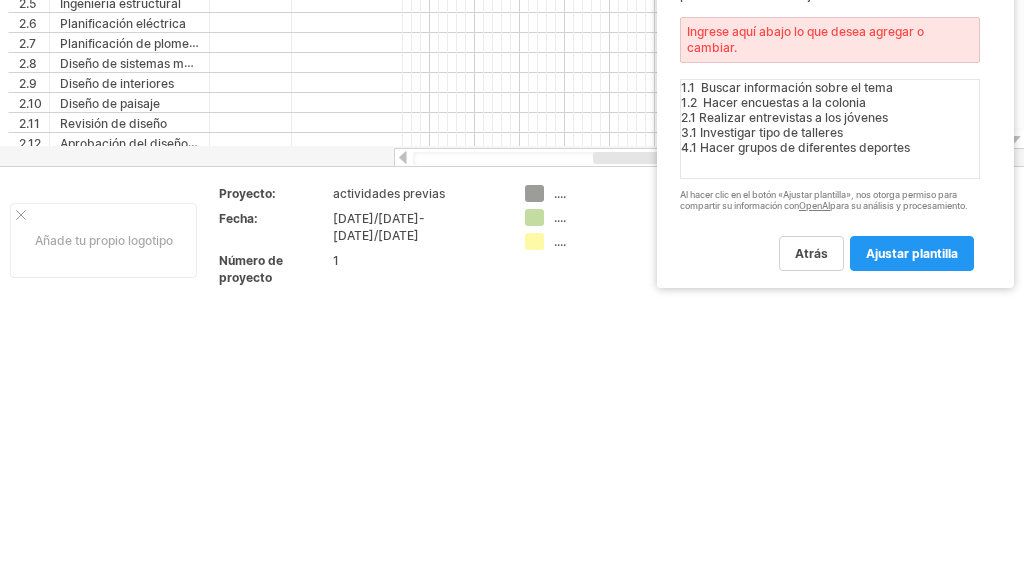 click on "1.1  Buscar información sobre el tema
1.2  Hacer encuestas a la colonia
2.1 Realizar entrevistas a los jóvenes
3.1 Investigar tipo de talleres
4.1 Hacer grupos de diferentes deportes" at bounding box center [830, 129] 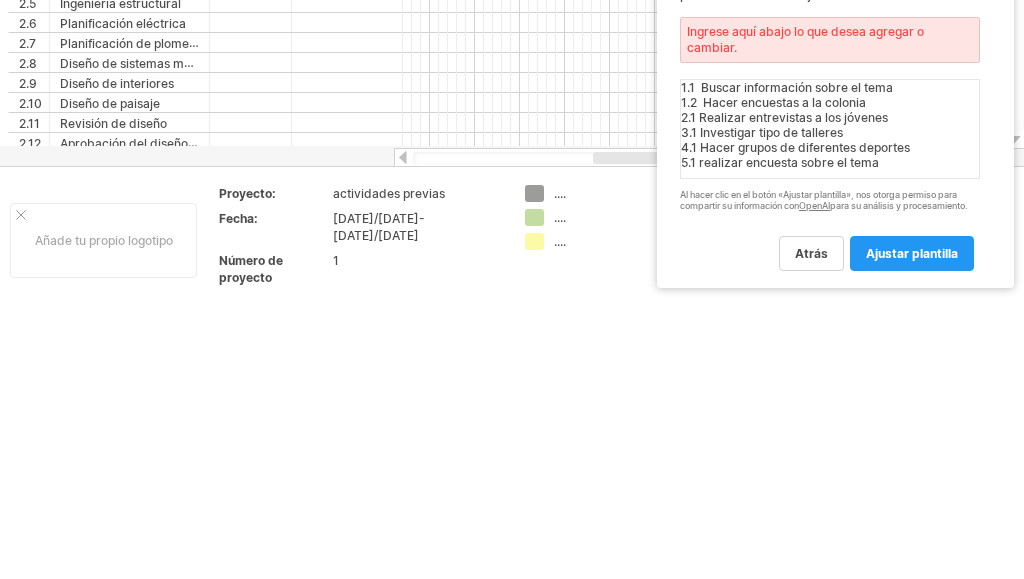 scroll, scrollTop: 7, scrollLeft: 0, axis: vertical 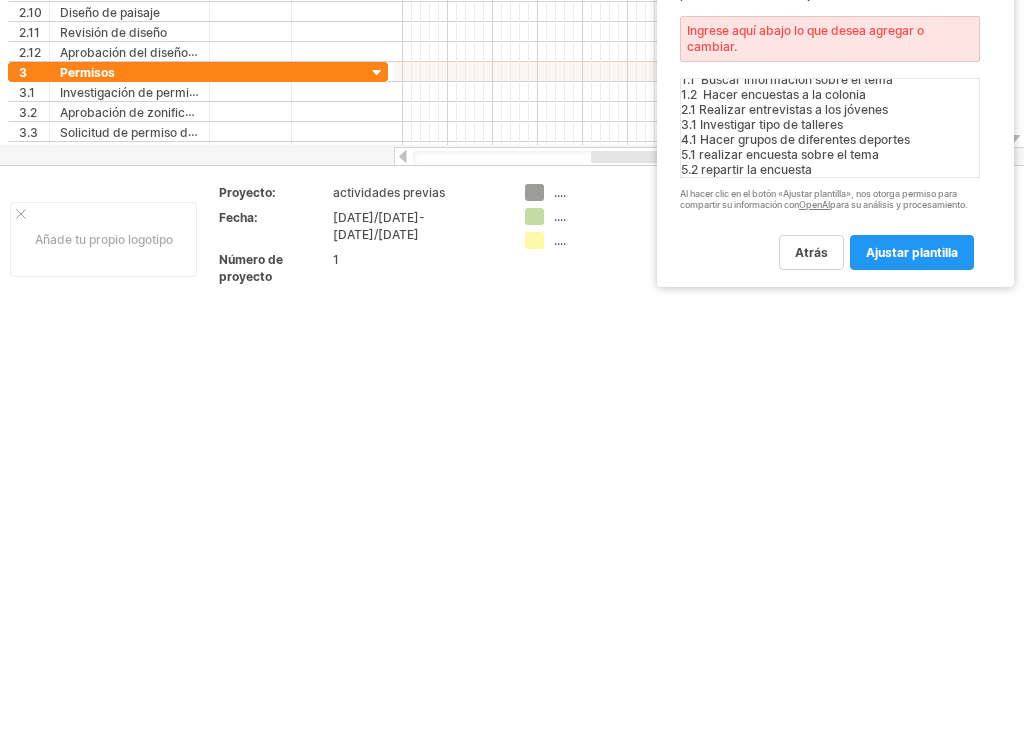 click on "ajustar plantilla" at bounding box center [912, 252] 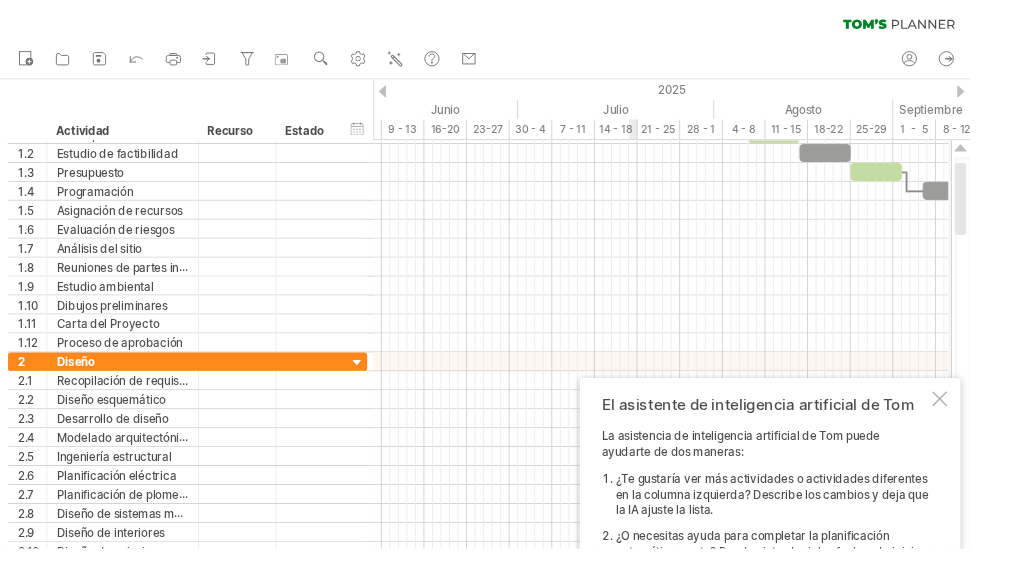 scroll, scrollTop: 0, scrollLeft: 0, axis: both 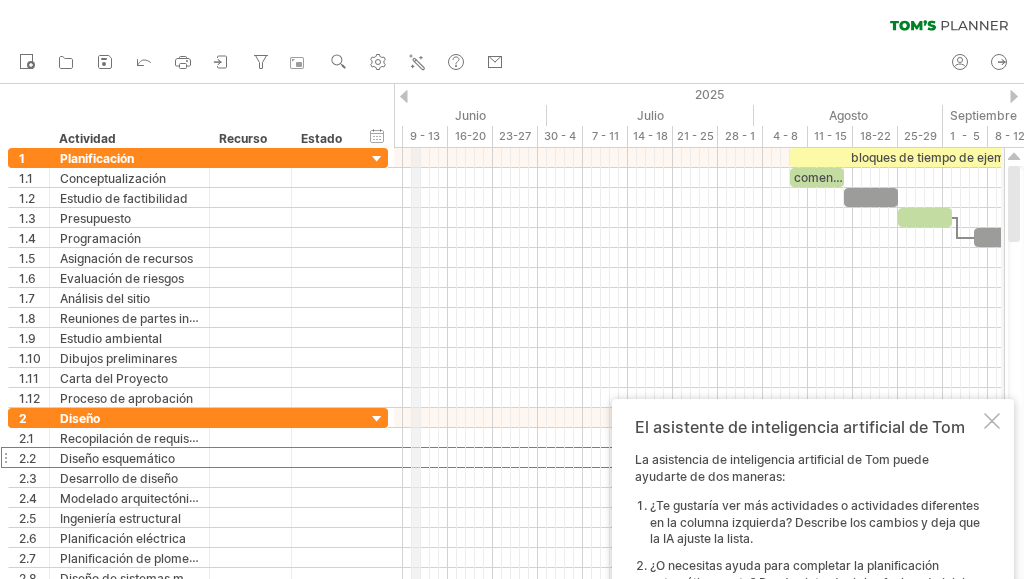 click on "2025" at bounding box center (560, 94) 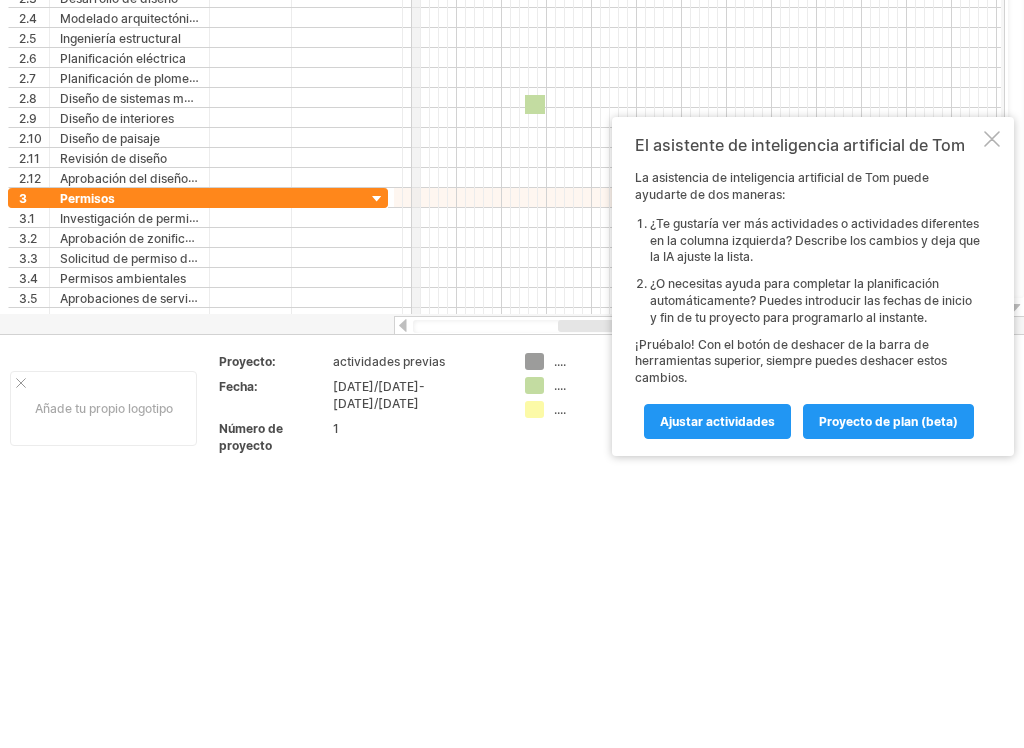 scroll, scrollTop: 0, scrollLeft: 0, axis: both 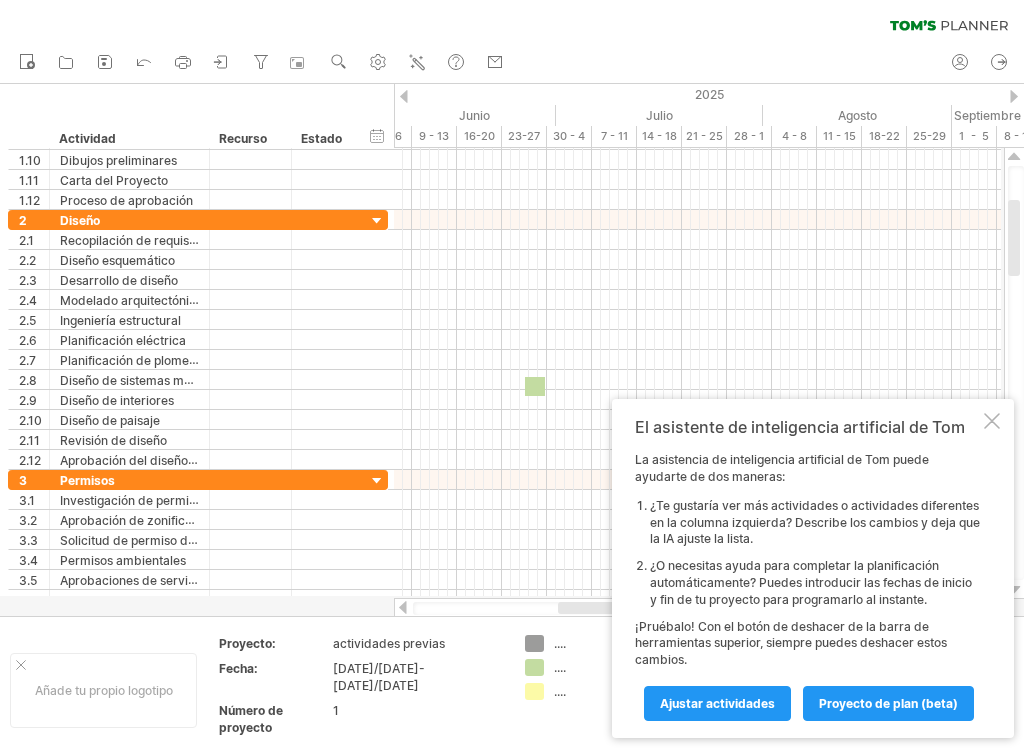 click on "...." at bounding box center (594, 667) 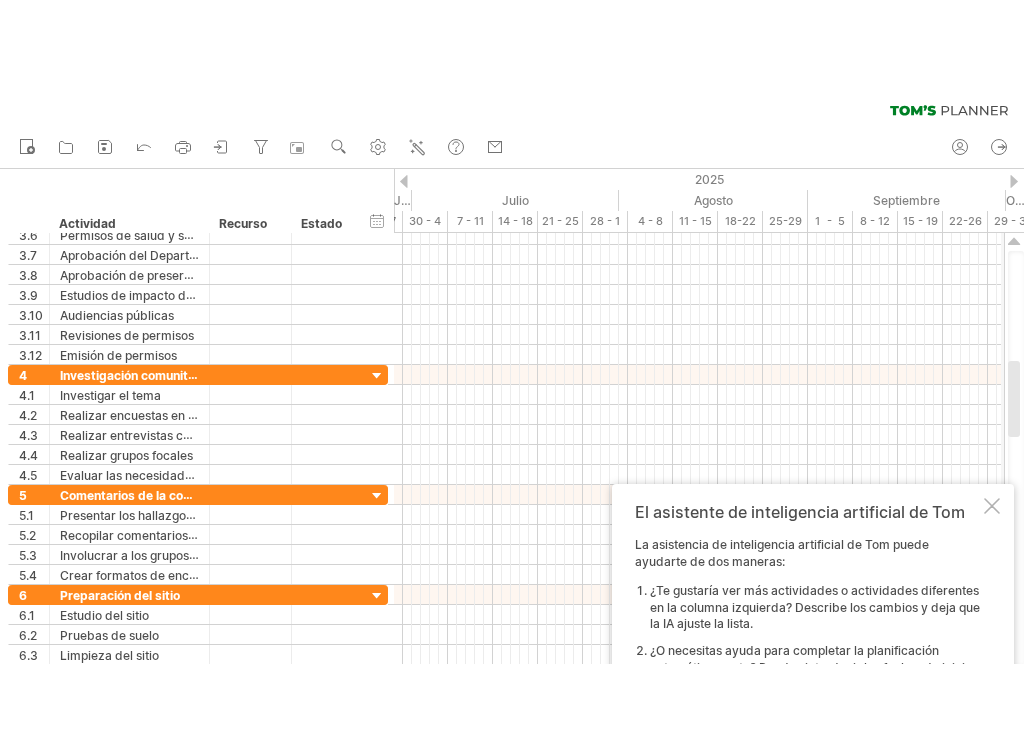 scroll, scrollTop: 318, scrollLeft: 0, axis: vertical 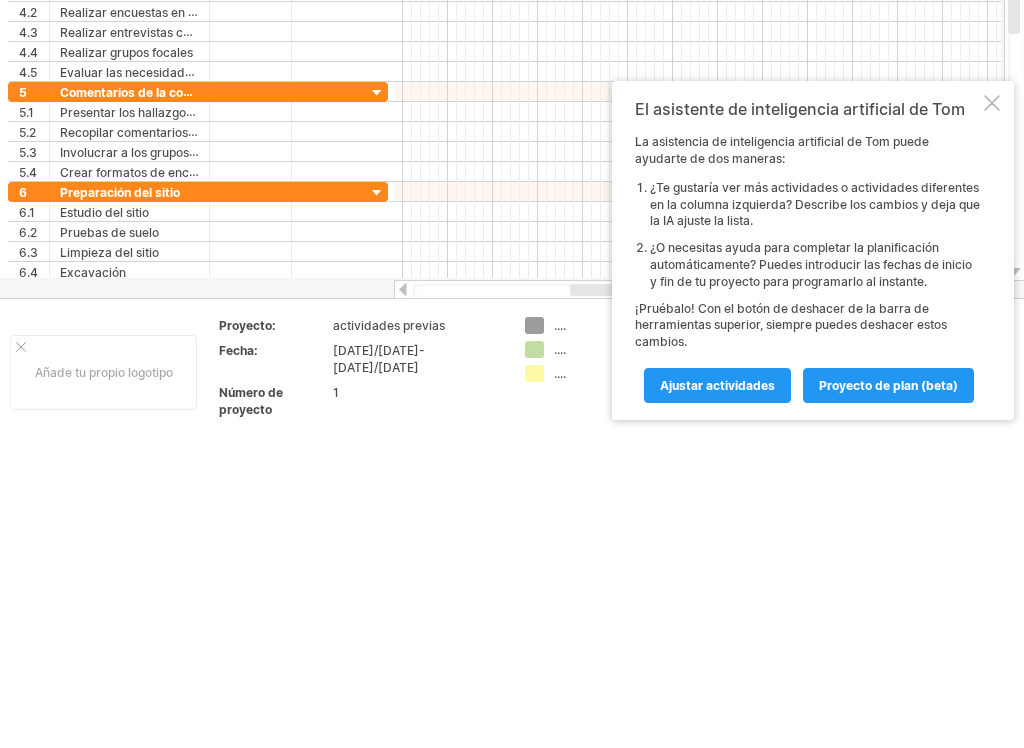 click on "Ajustar actividades" at bounding box center (717, 385) 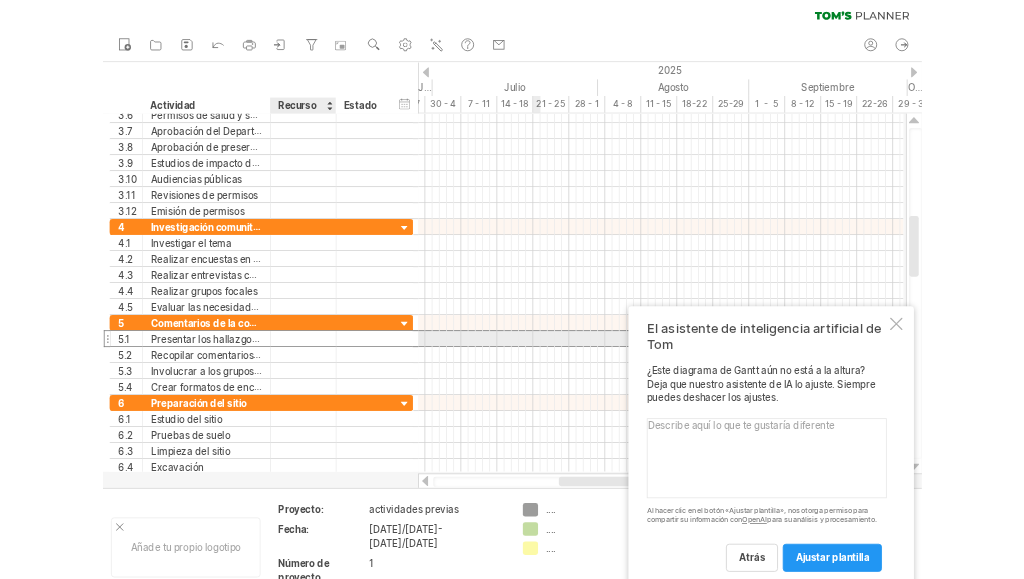 scroll, scrollTop: 0, scrollLeft: 0, axis: both 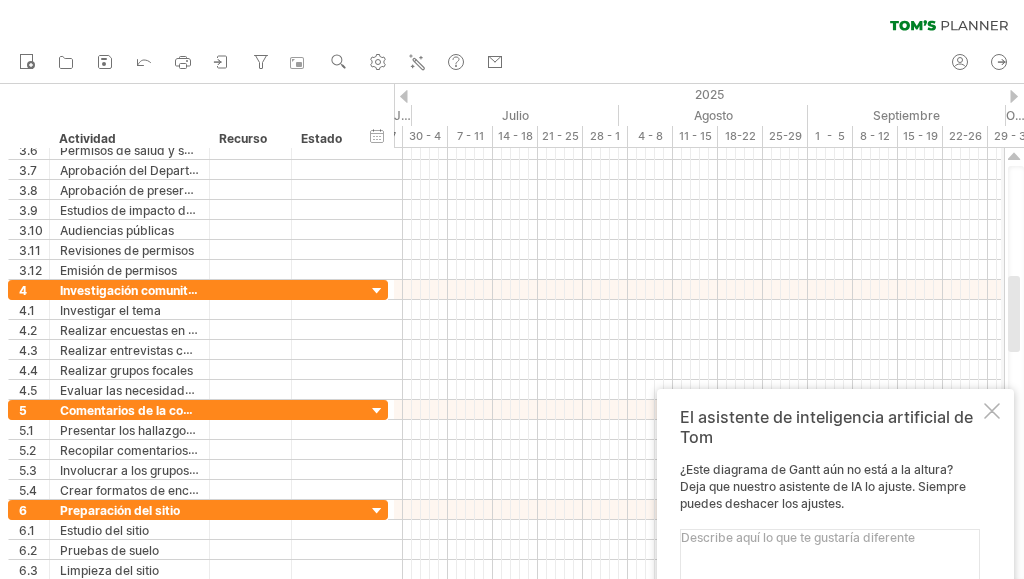 click at bounding box center [992, 411] 